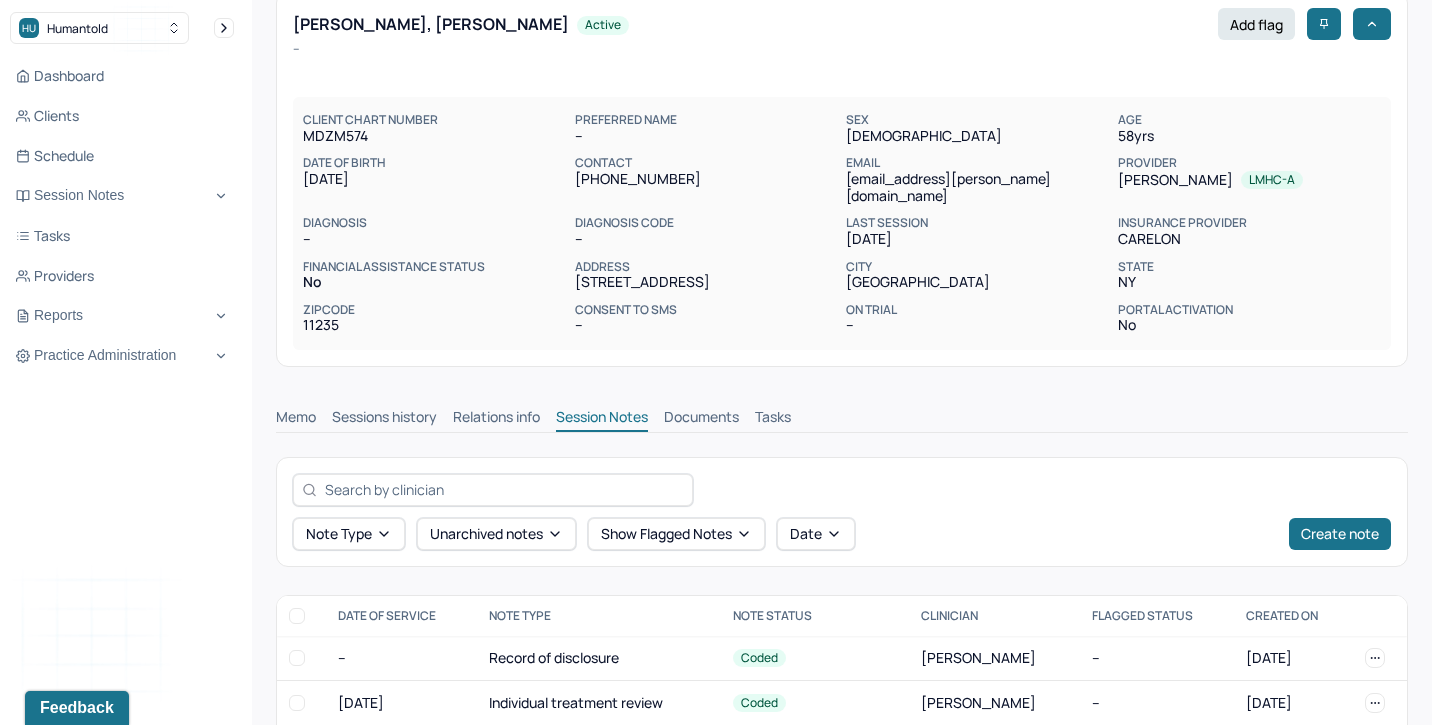 click on "Clients" at bounding box center [122, 116] 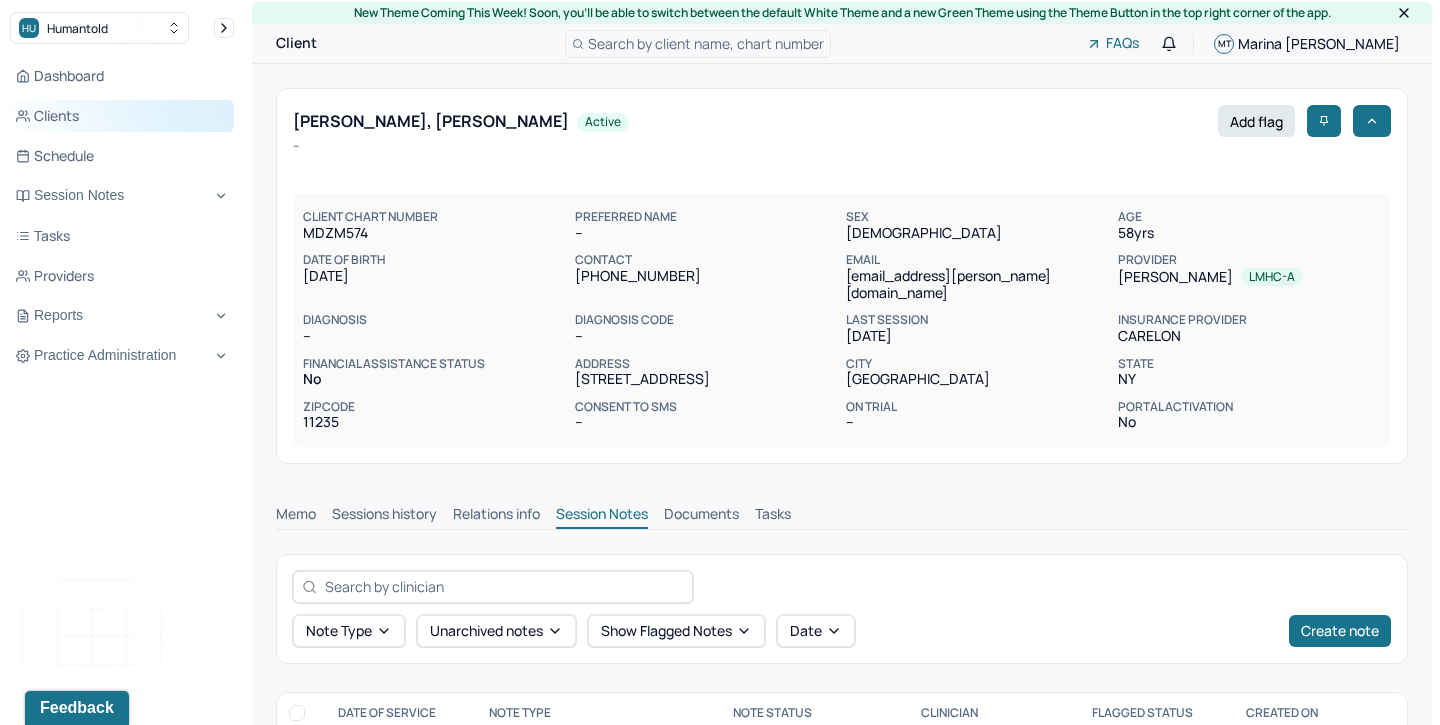 scroll, scrollTop: 0, scrollLeft: 0, axis: both 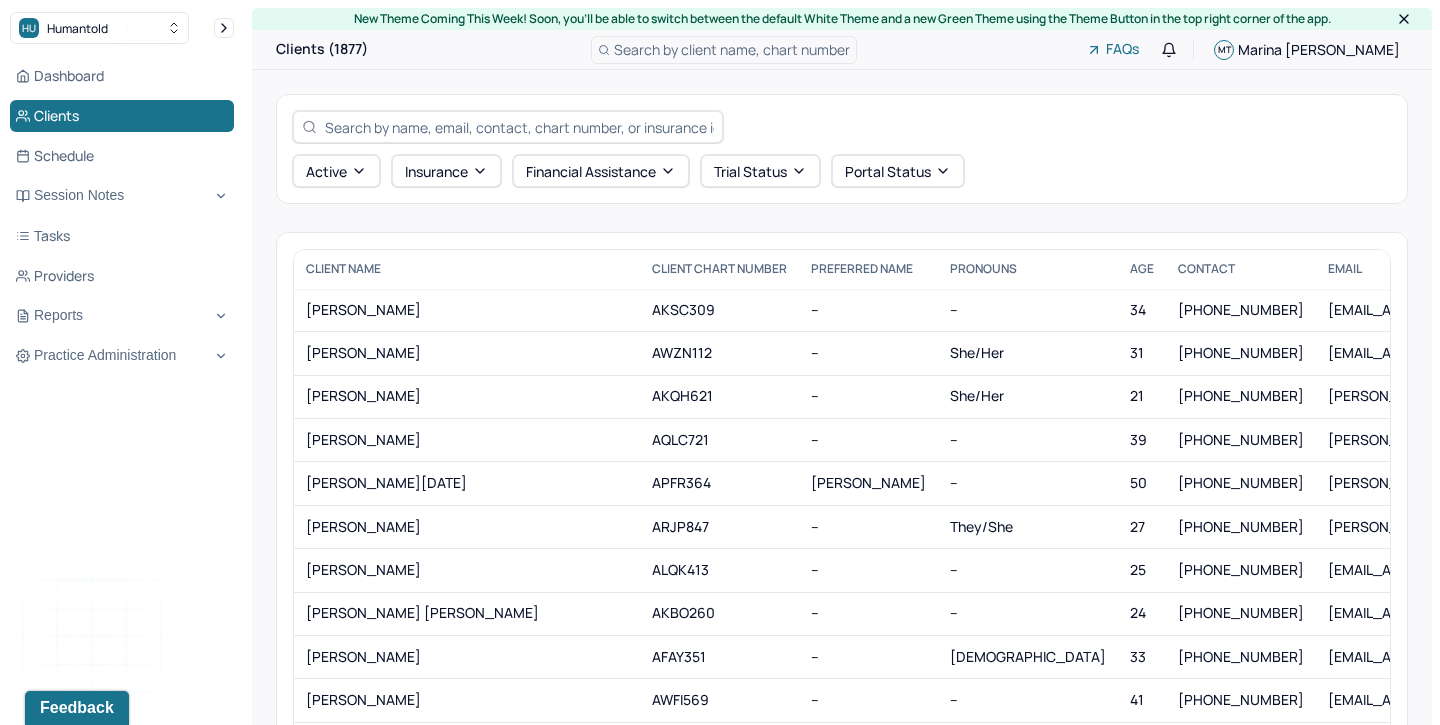 click at bounding box center (519, 127) 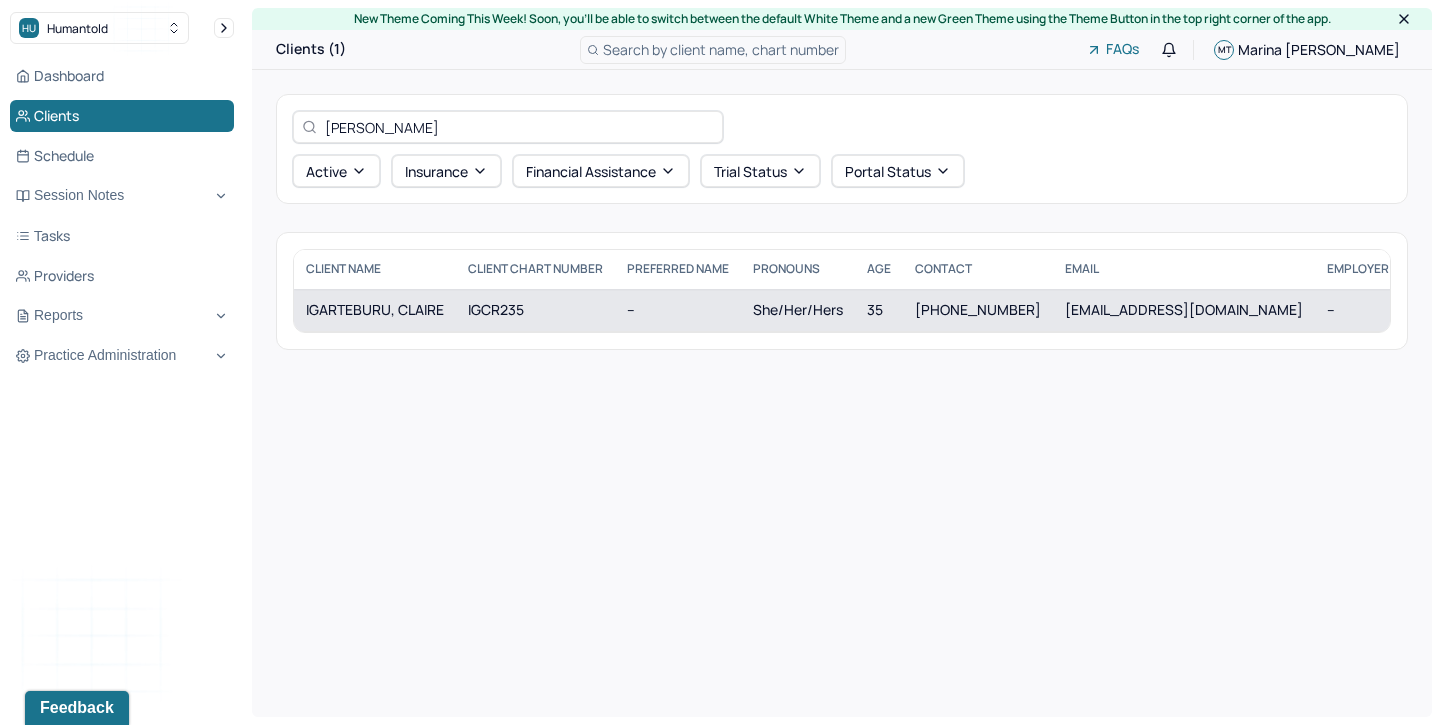 click on "IGARTEBURU, CLAIRE" at bounding box center [375, 310] 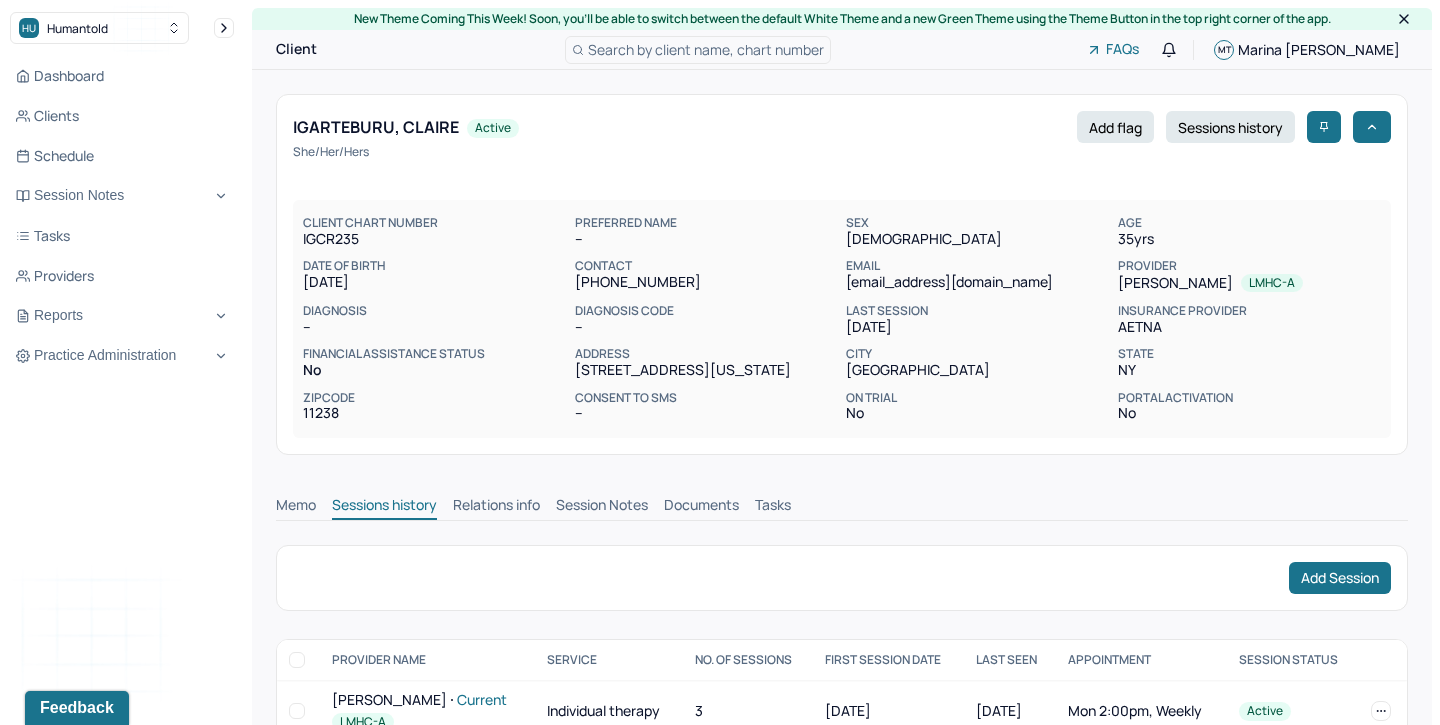 click on "Session Notes" at bounding box center (602, 507) 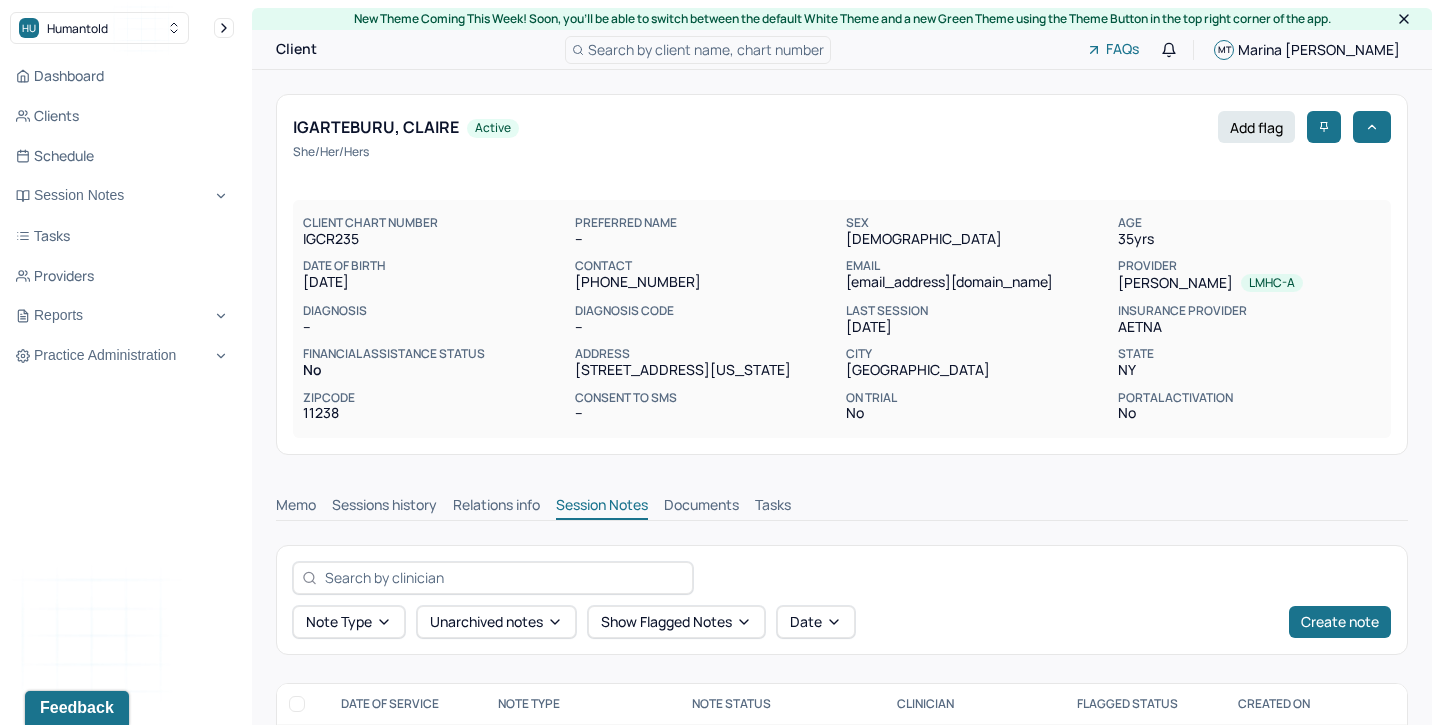 scroll, scrollTop: 344, scrollLeft: 0, axis: vertical 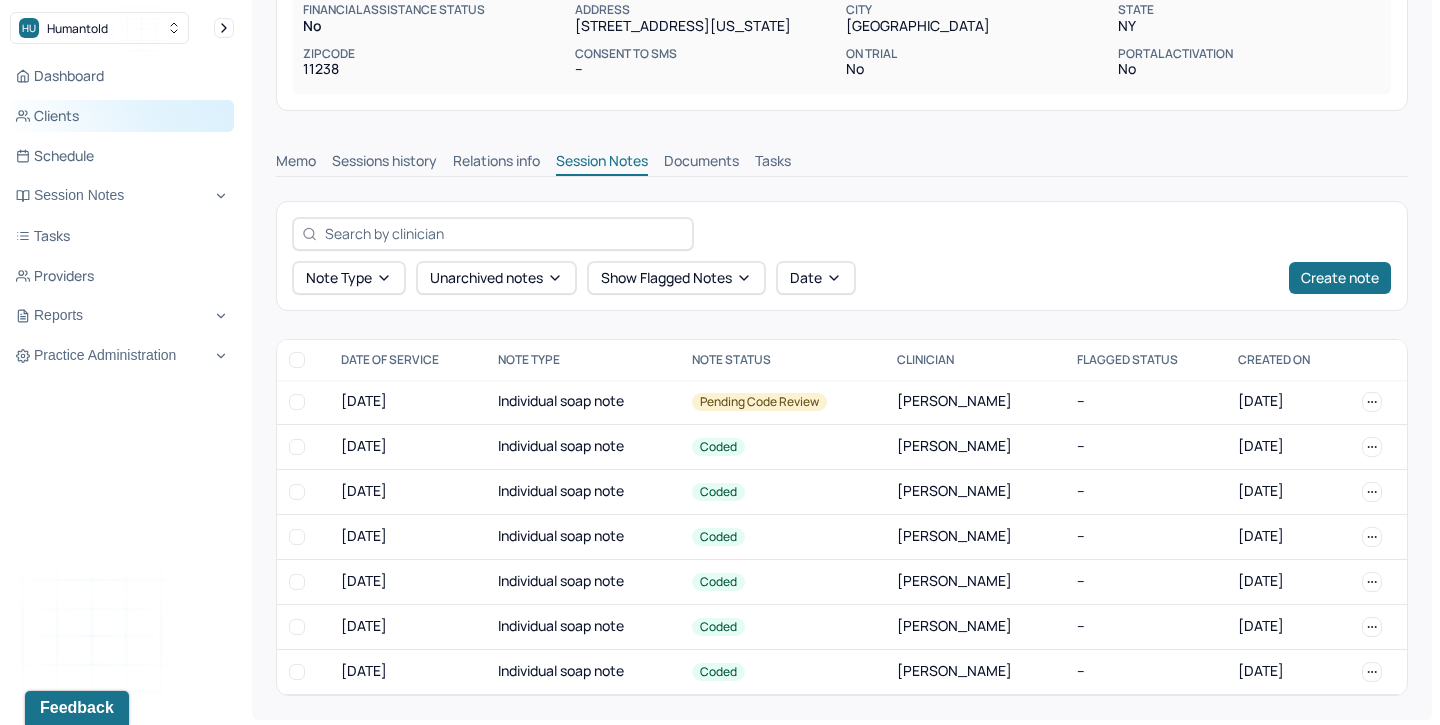 click on "Clients" at bounding box center (122, 116) 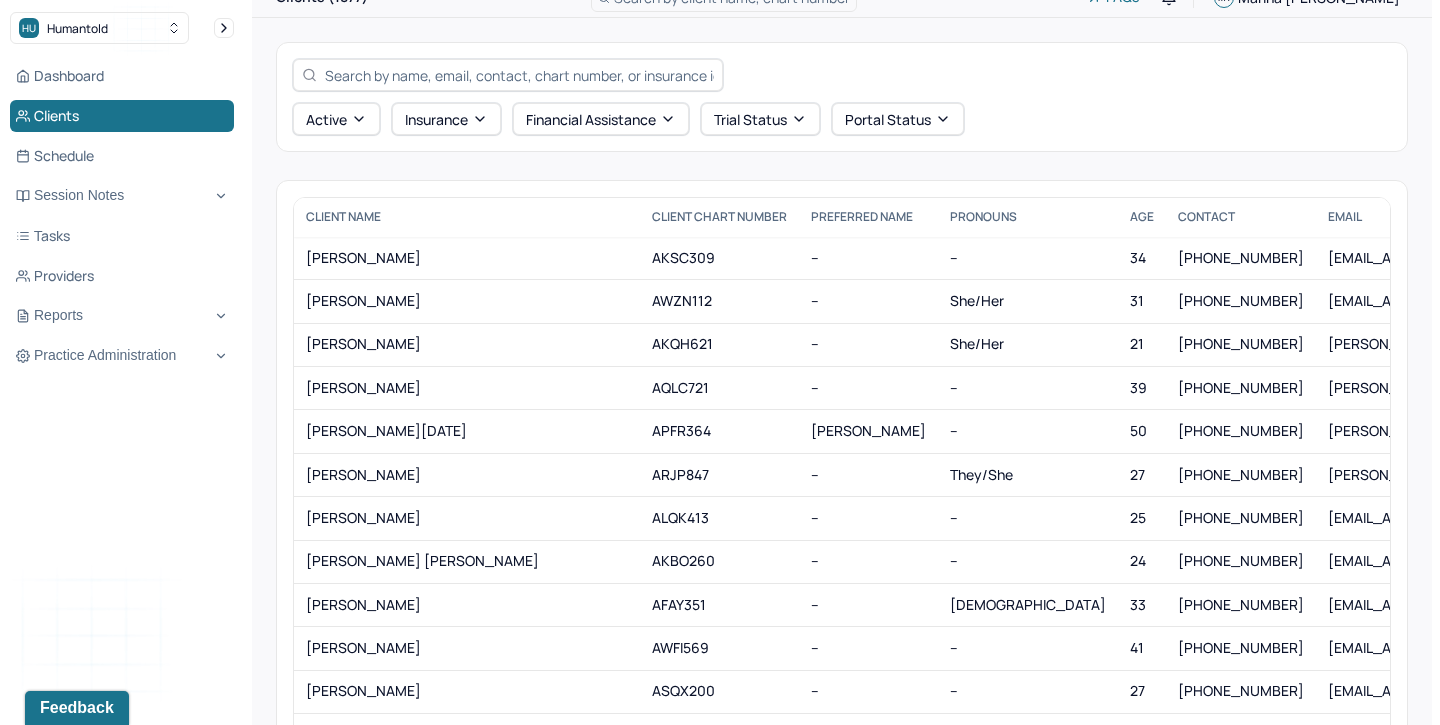 scroll, scrollTop: 53, scrollLeft: 0, axis: vertical 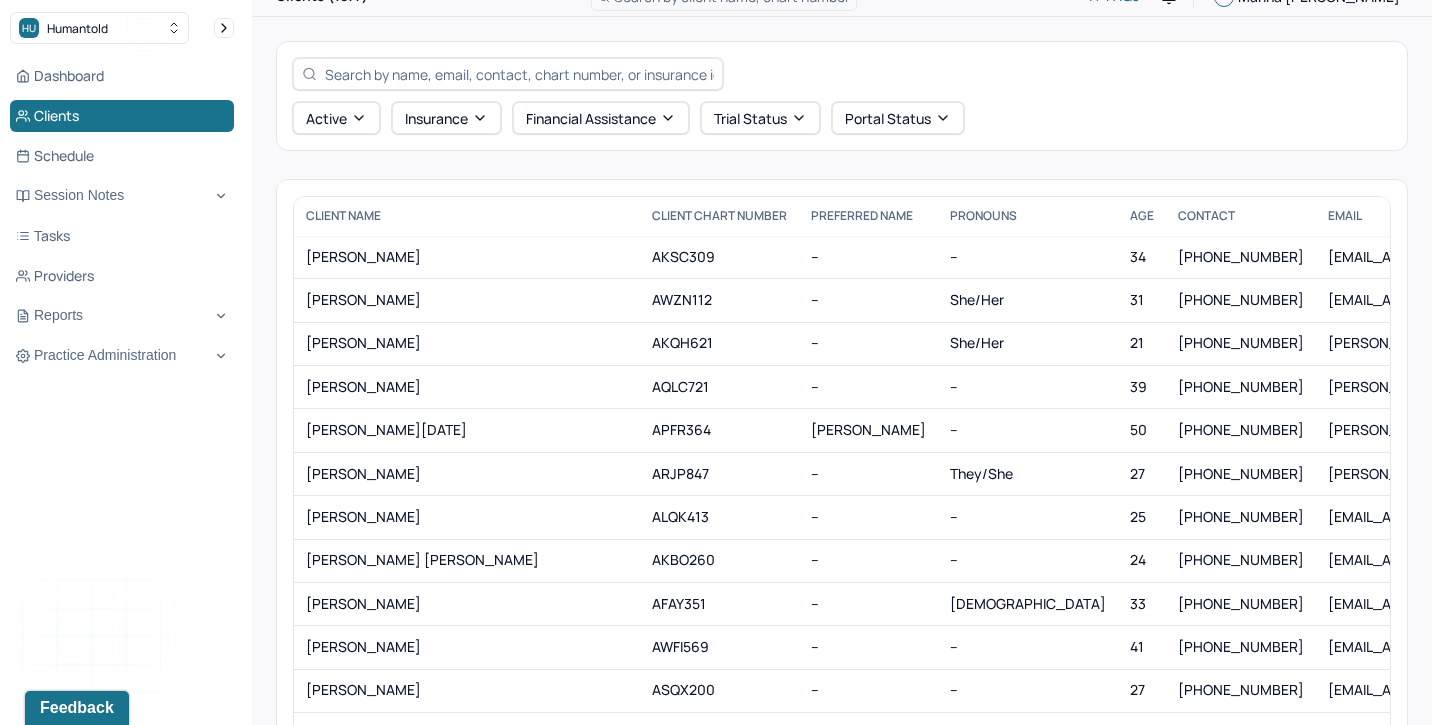 click at bounding box center (519, 74) 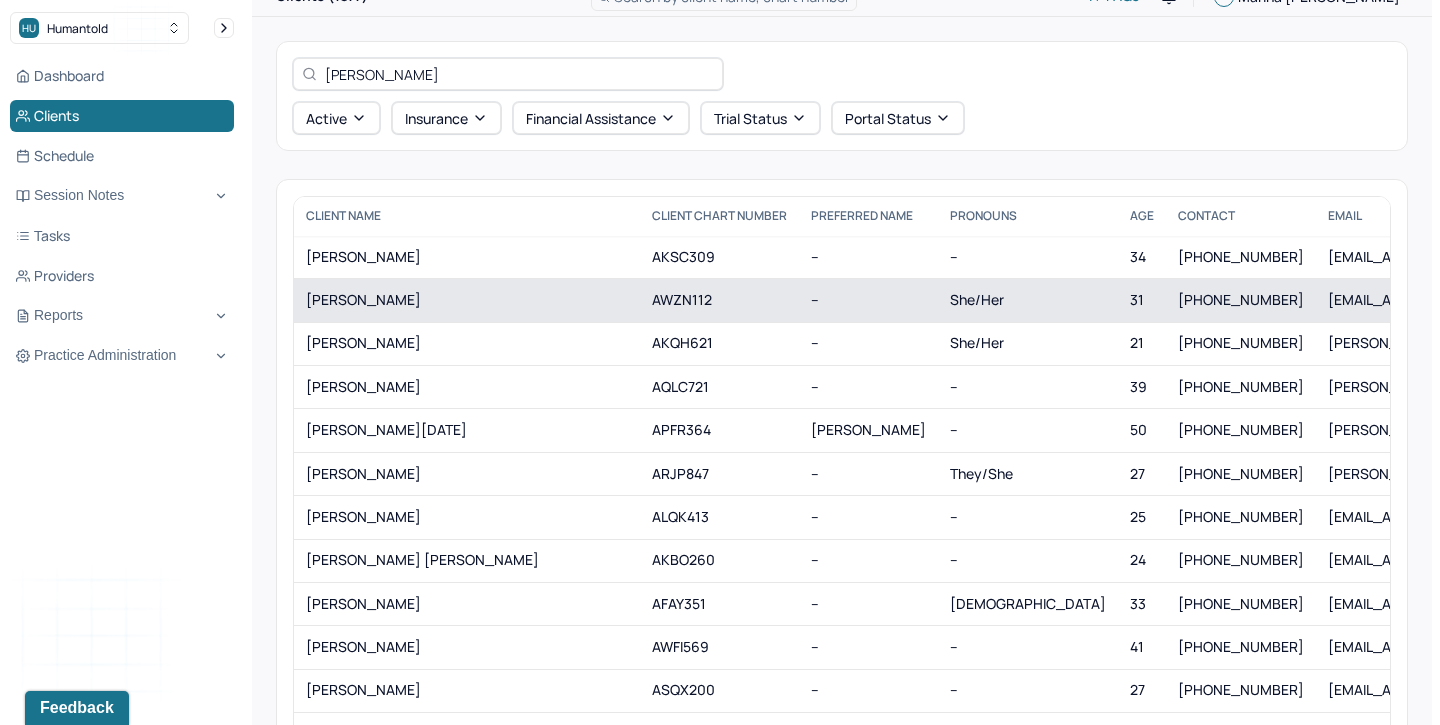 scroll, scrollTop: 0, scrollLeft: 0, axis: both 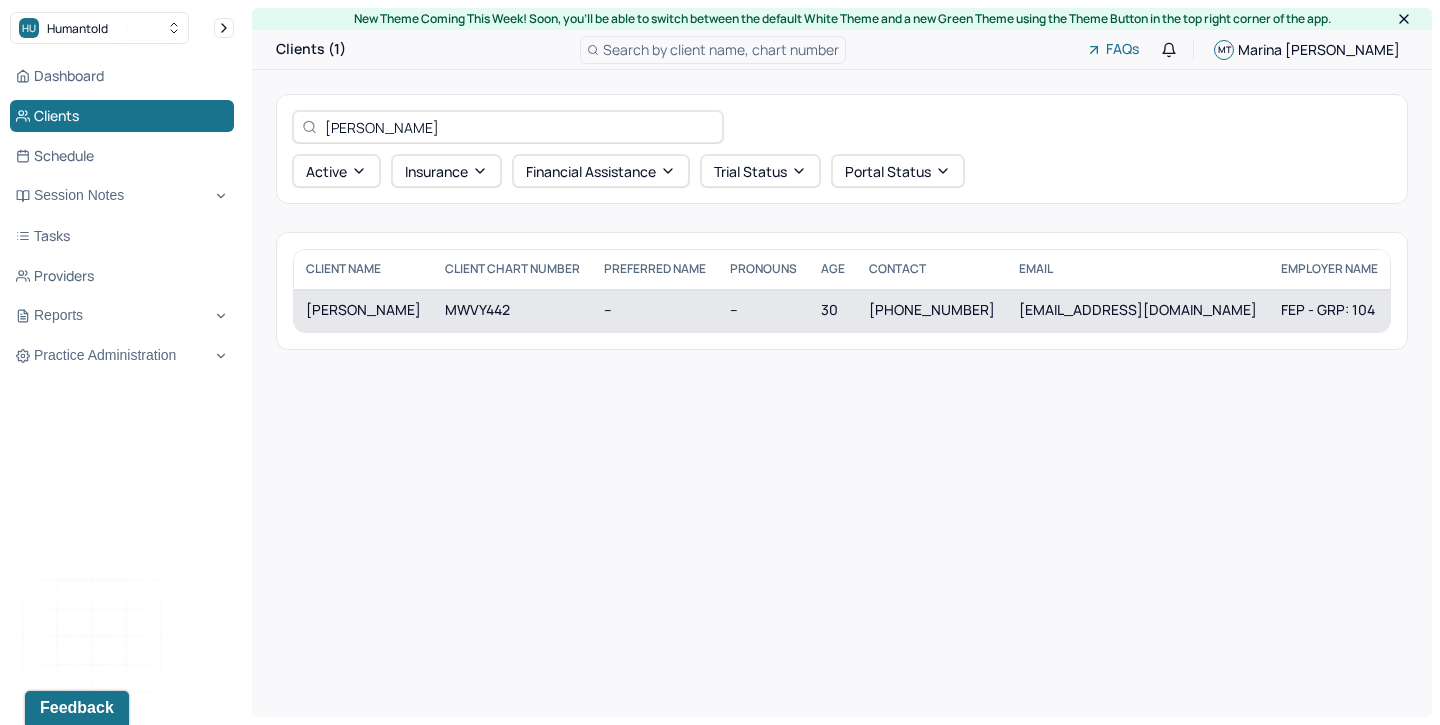 click on "[PERSON_NAME]" at bounding box center [363, 310] 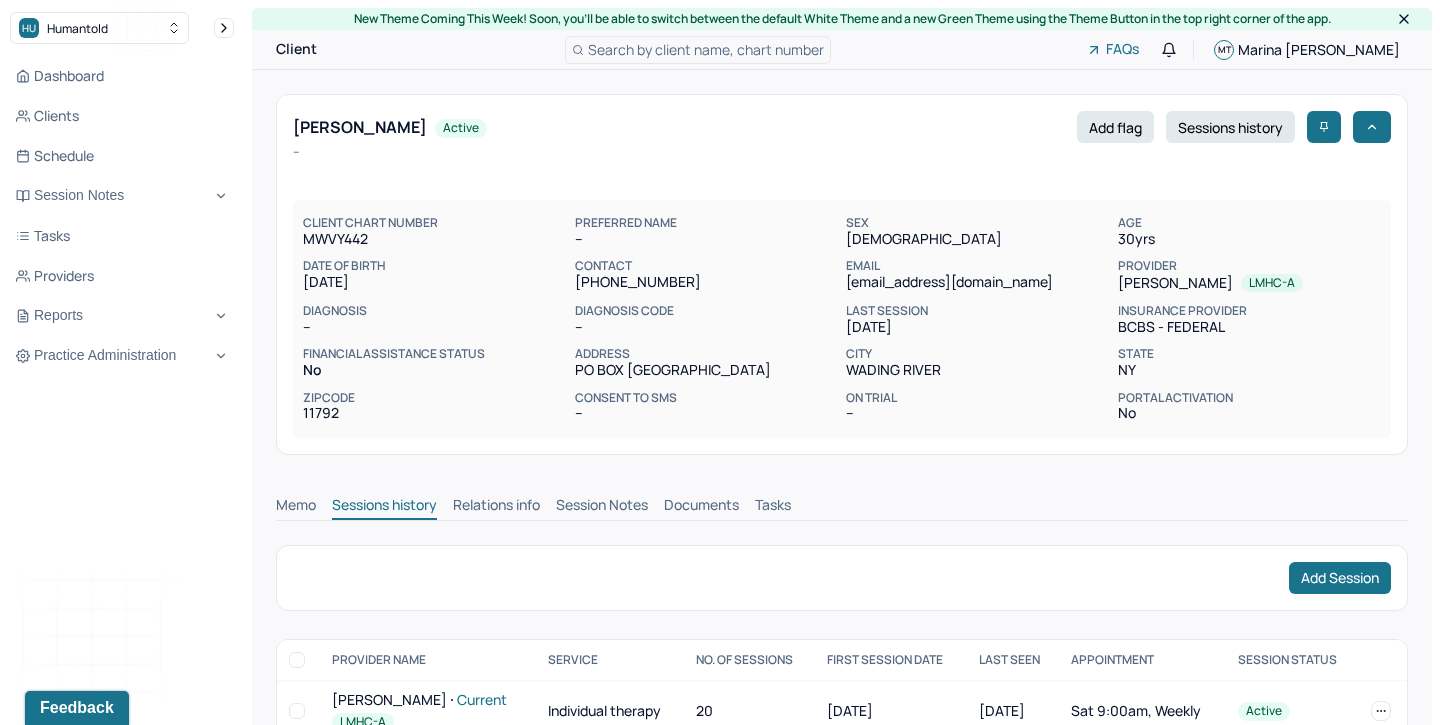 click on "Session Notes" at bounding box center (602, 507) 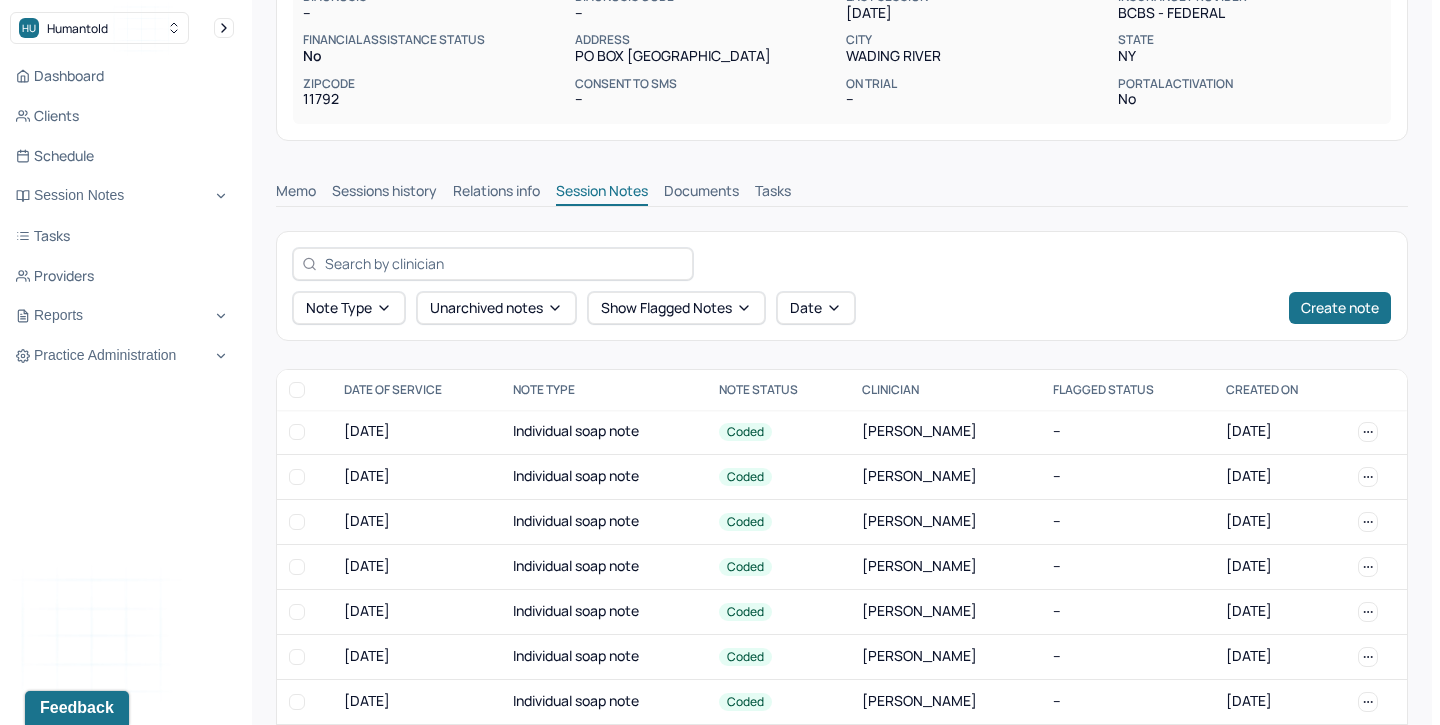 scroll, scrollTop: 316, scrollLeft: 0, axis: vertical 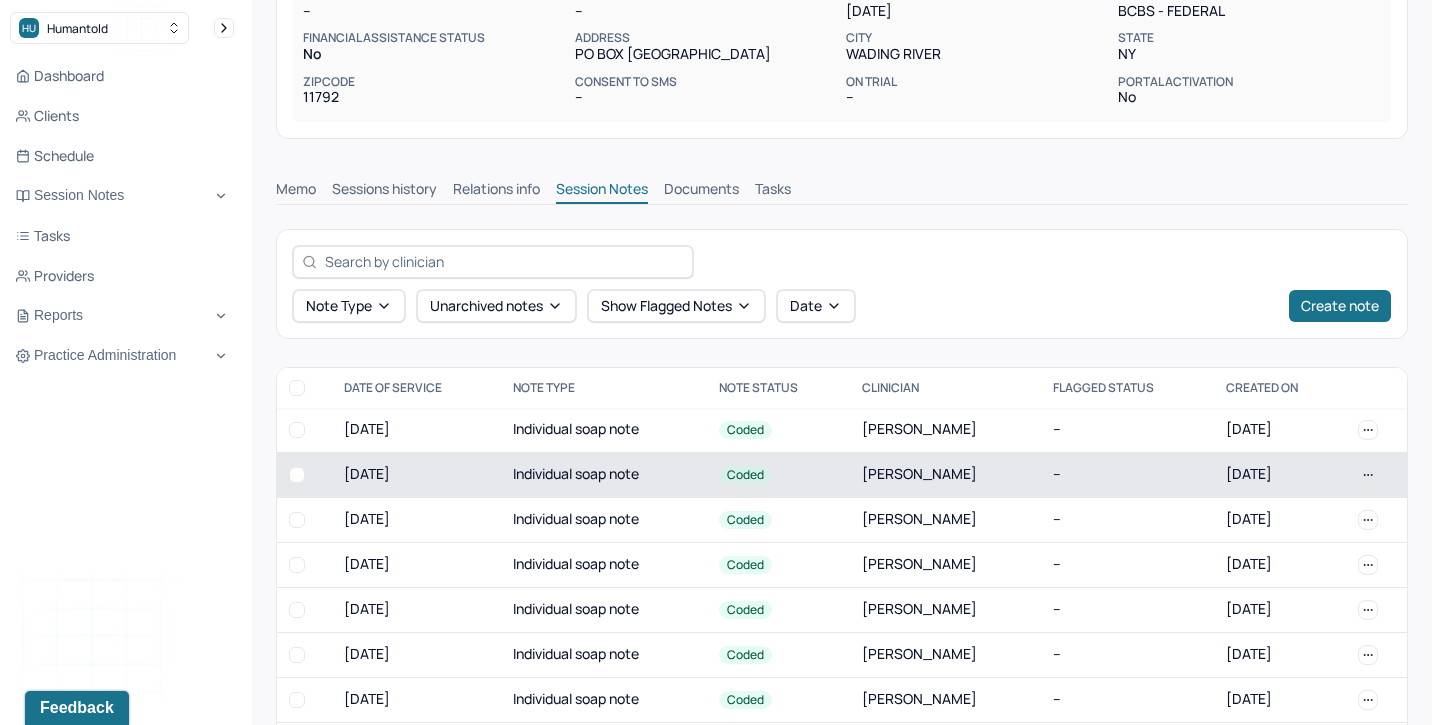 click on "Individual soap note" at bounding box center [604, 474] 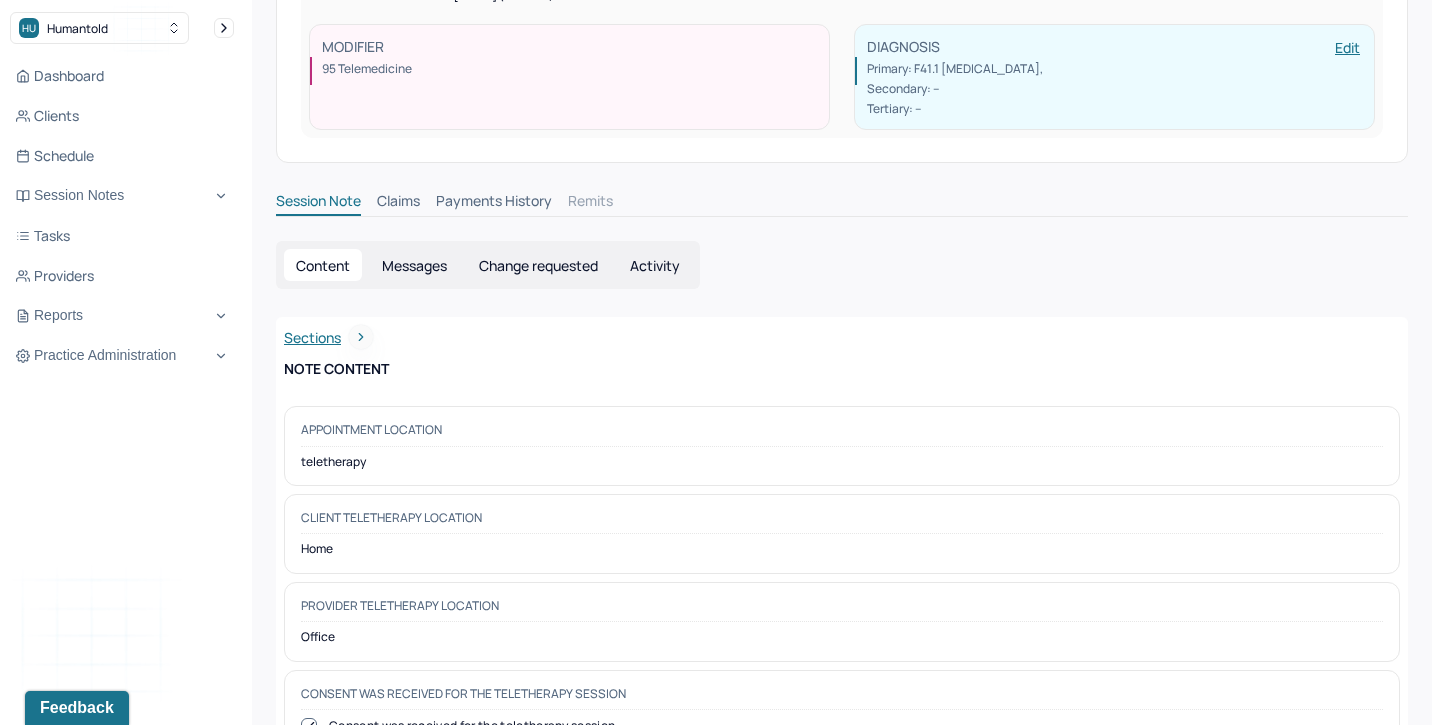 click on "Activity" at bounding box center (655, 265) 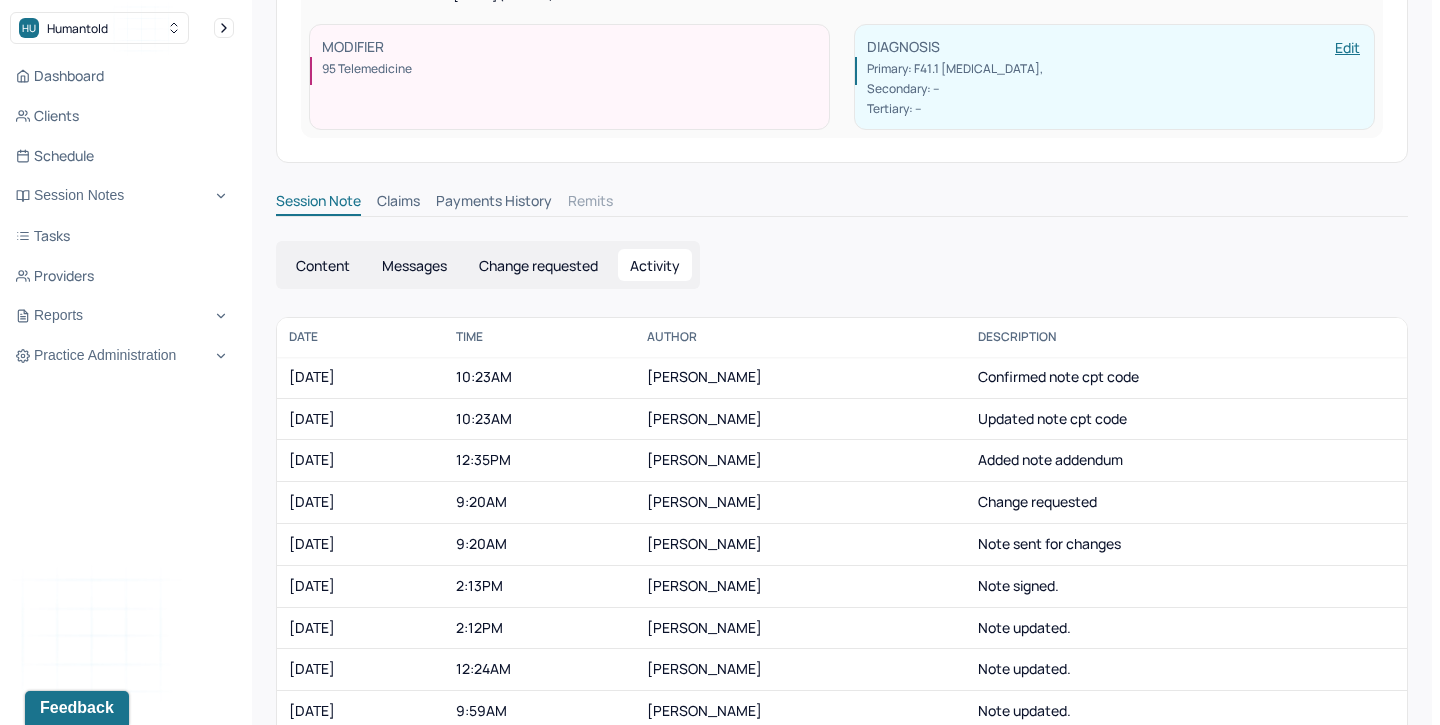 scroll, scrollTop: 473, scrollLeft: 0, axis: vertical 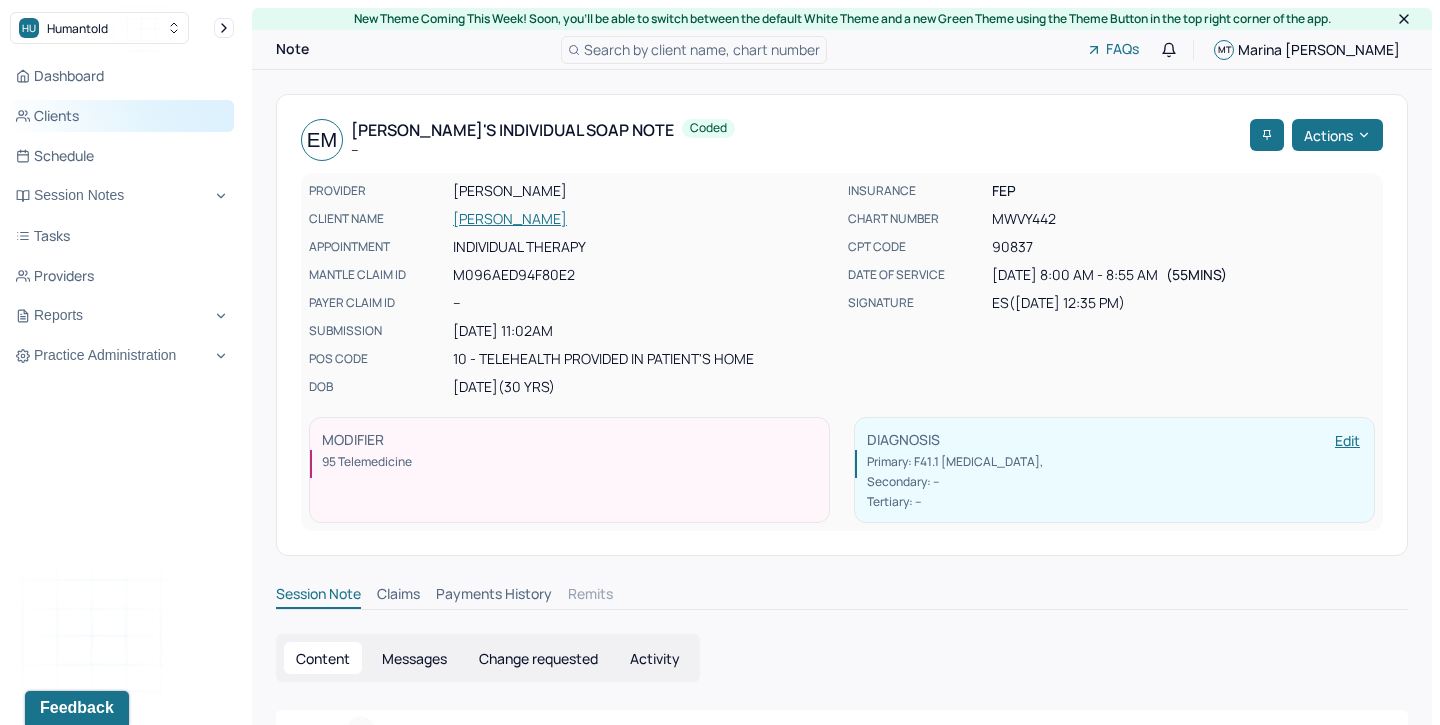 click on "Clients" at bounding box center (122, 116) 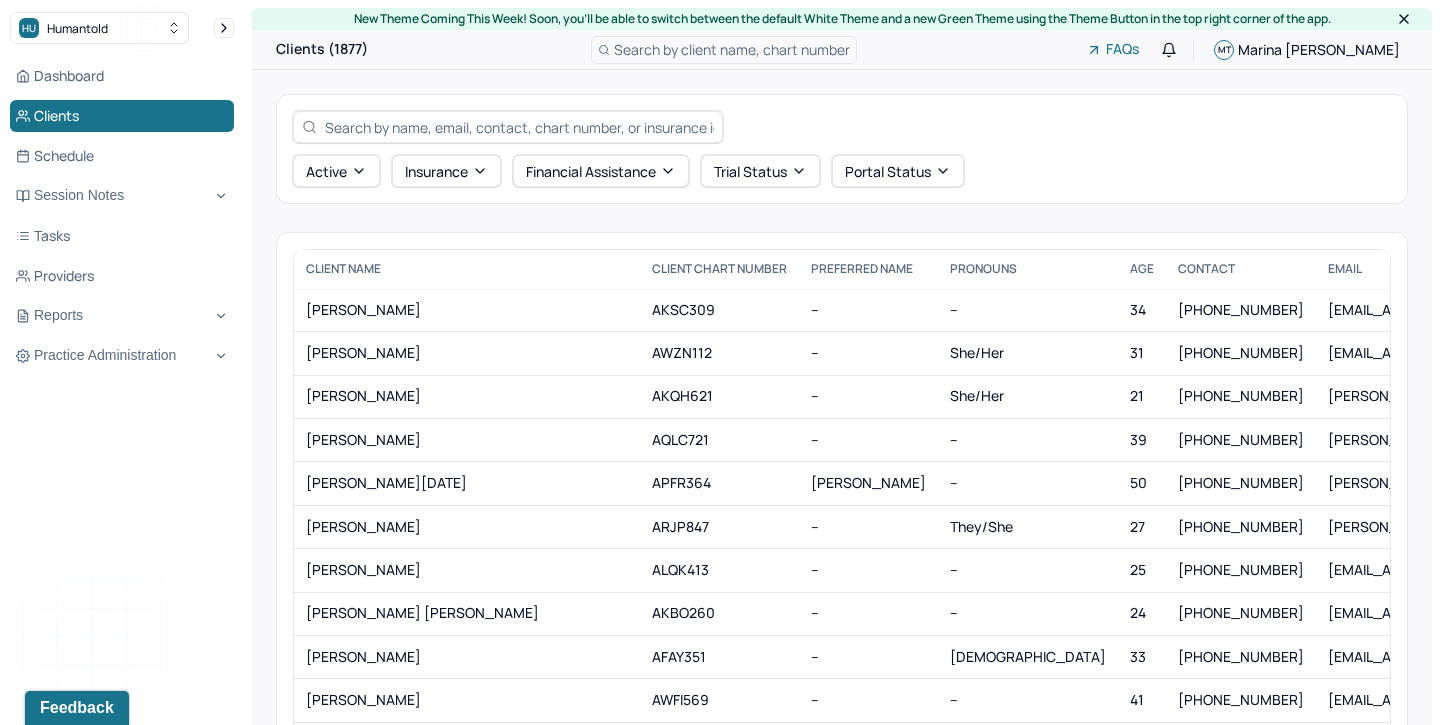 click at bounding box center (519, 127) 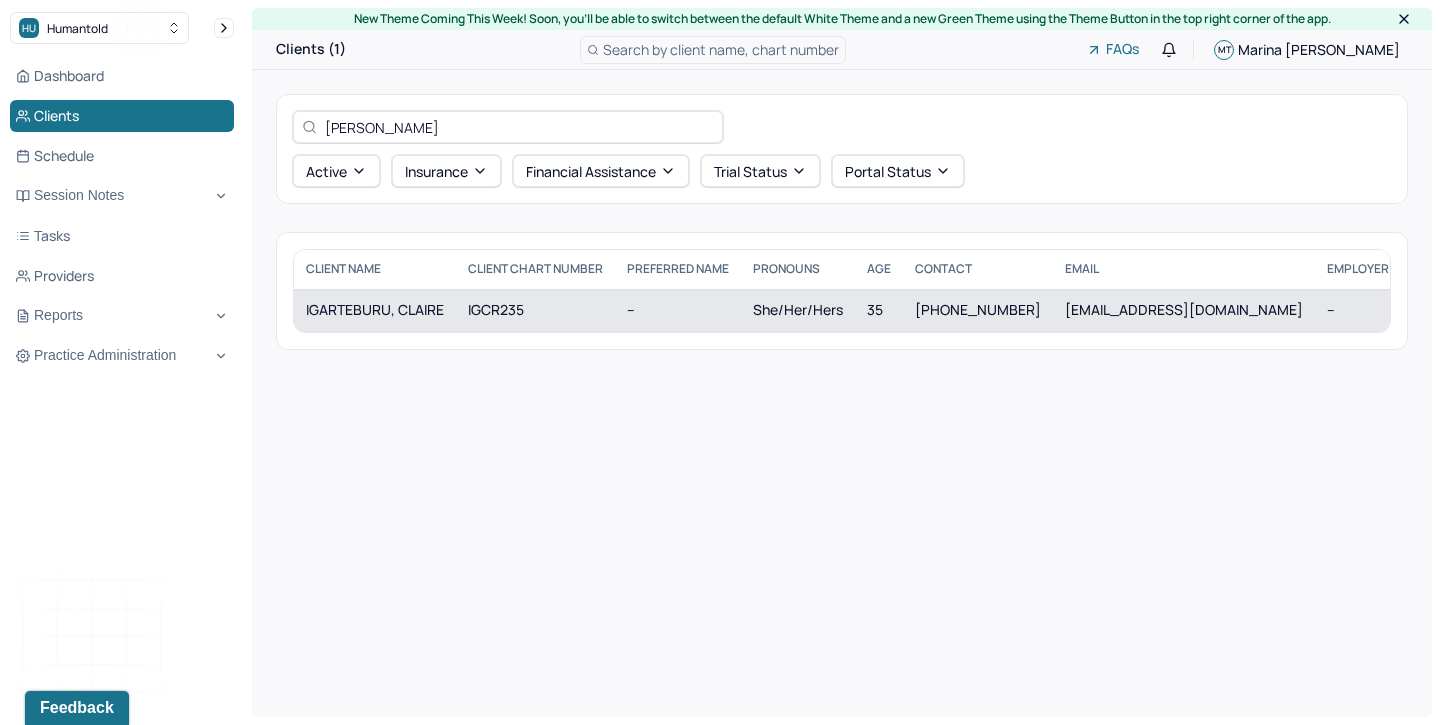 click on "IGARTEBURU, CLAIRE" at bounding box center [375, 310] 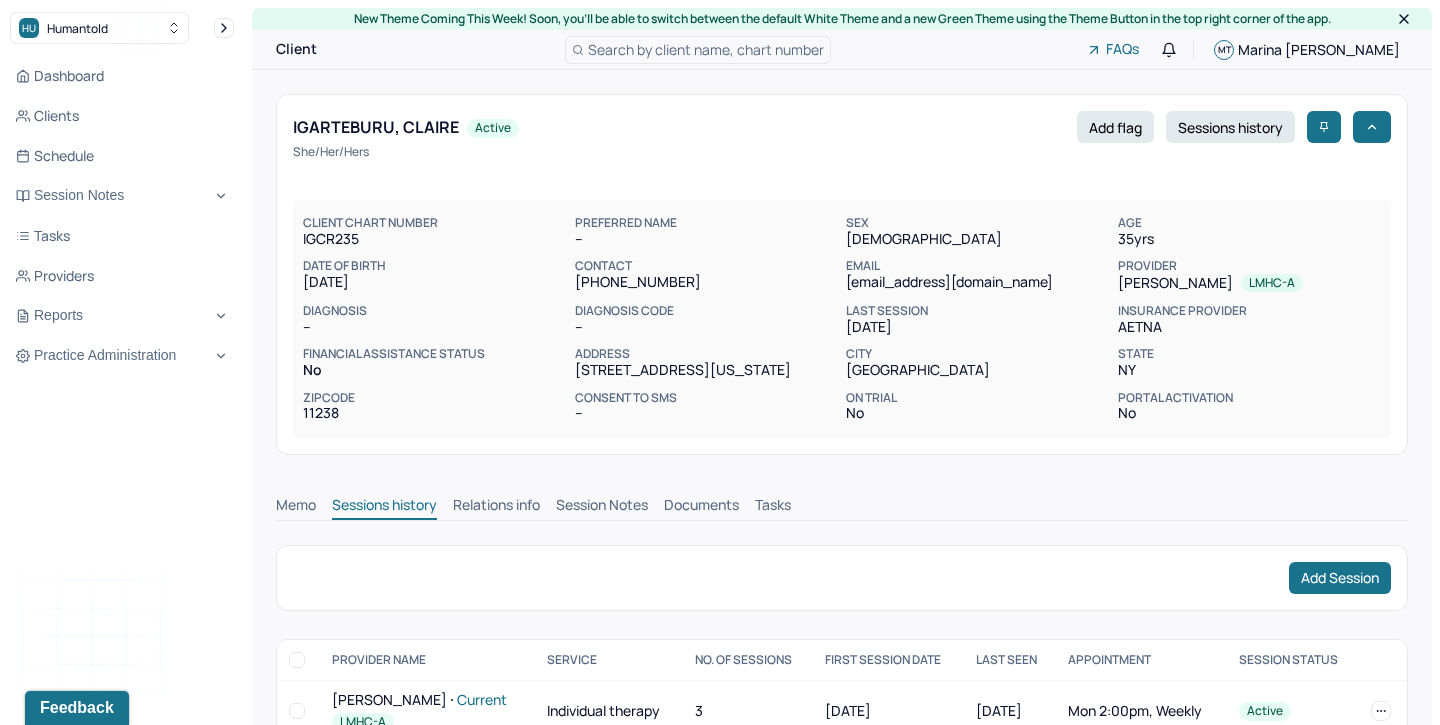 click on "Session Notes" at bounding box center [602, 507] 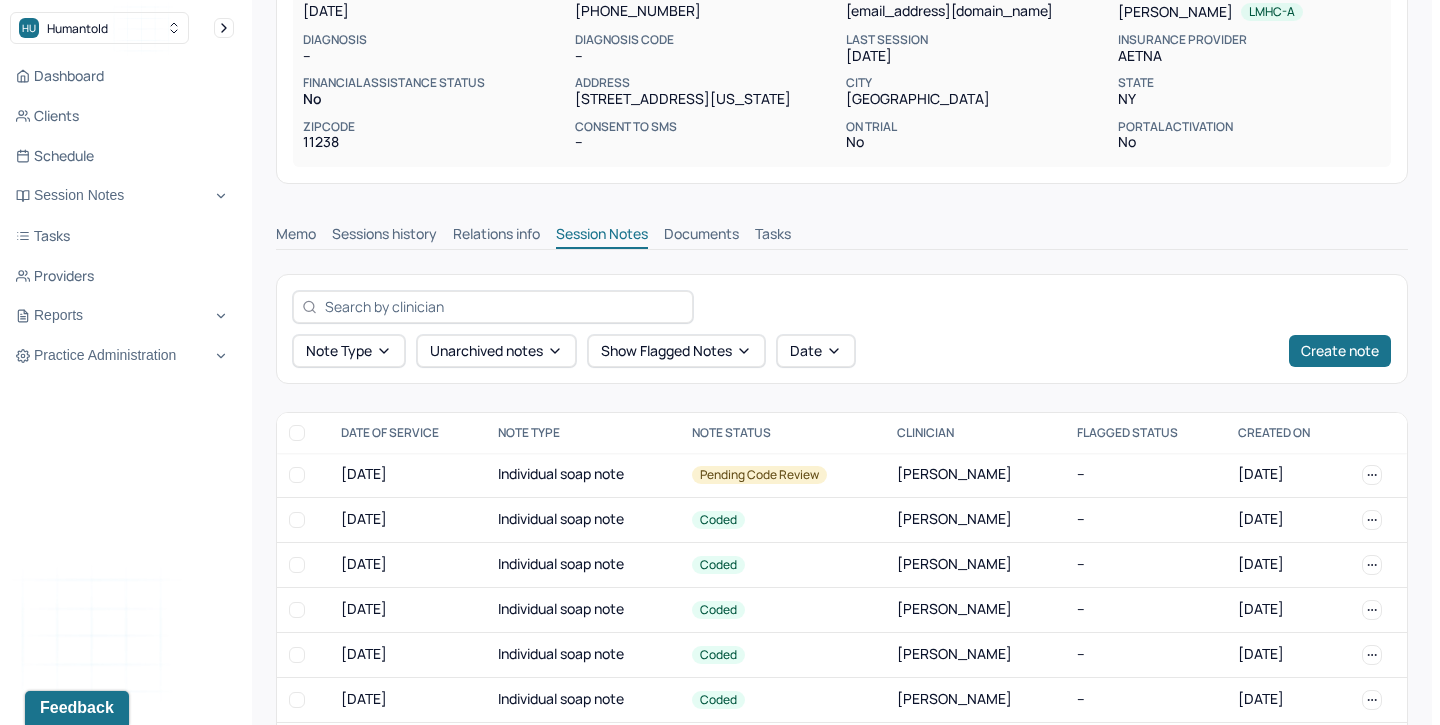 scroll, scrollTop: 344, scrollLeft: 0, axis: vertical 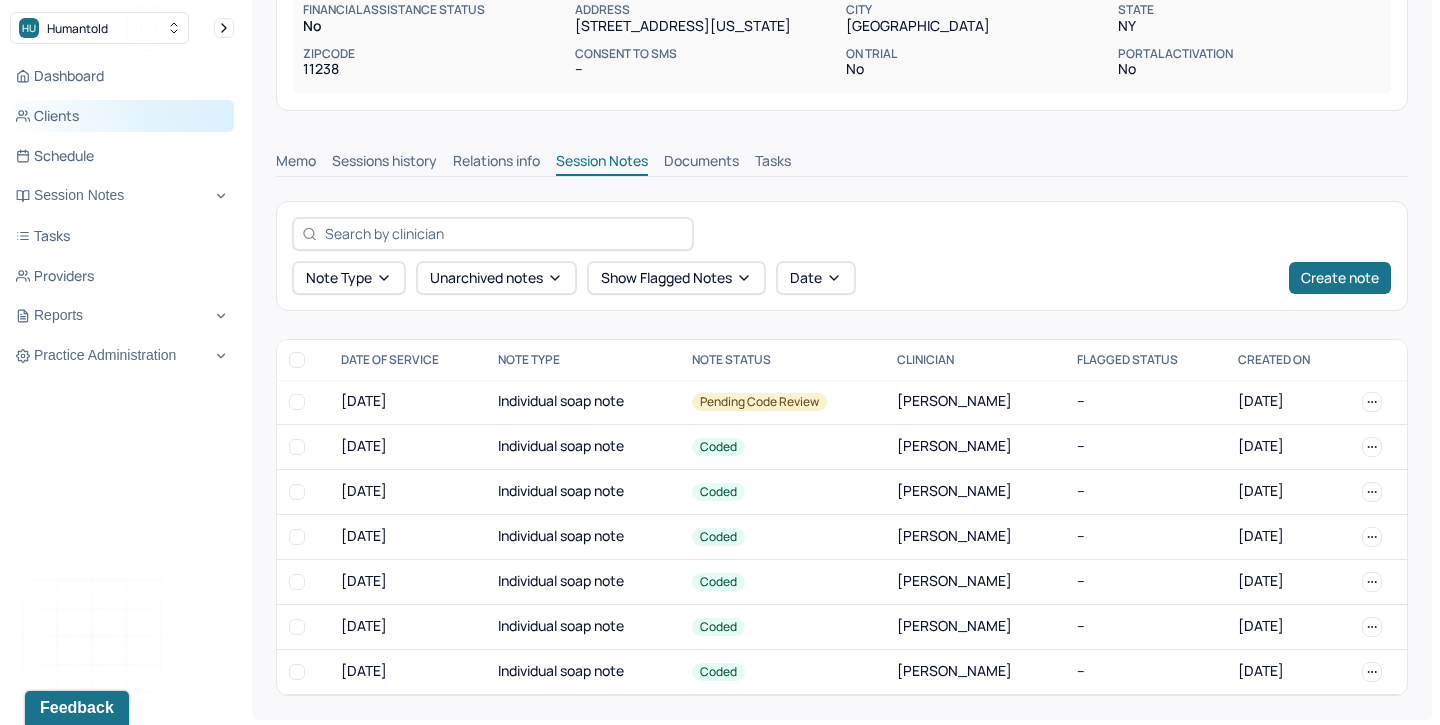 click on "Clients" at bounding box center (122, 116) 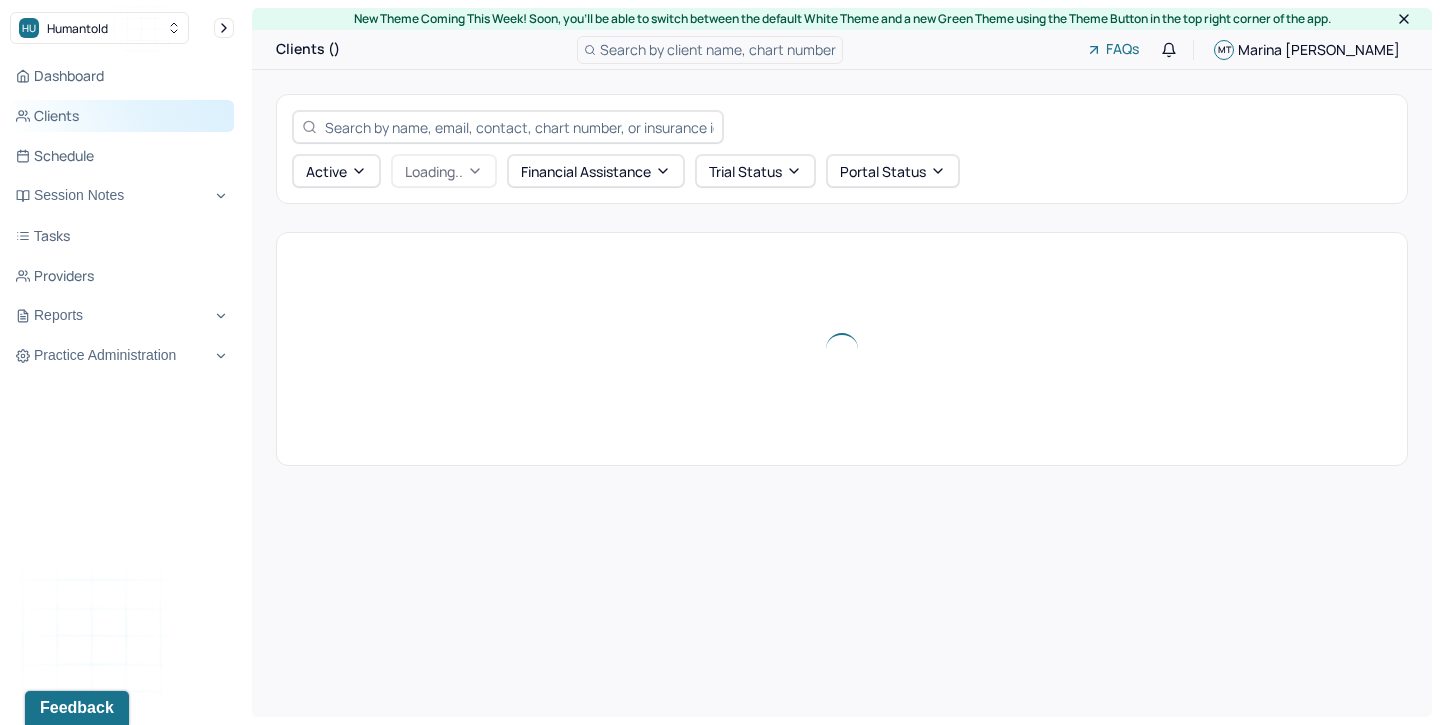 scroll, scrollTop: 0, scrollLeft: 0, axis: both 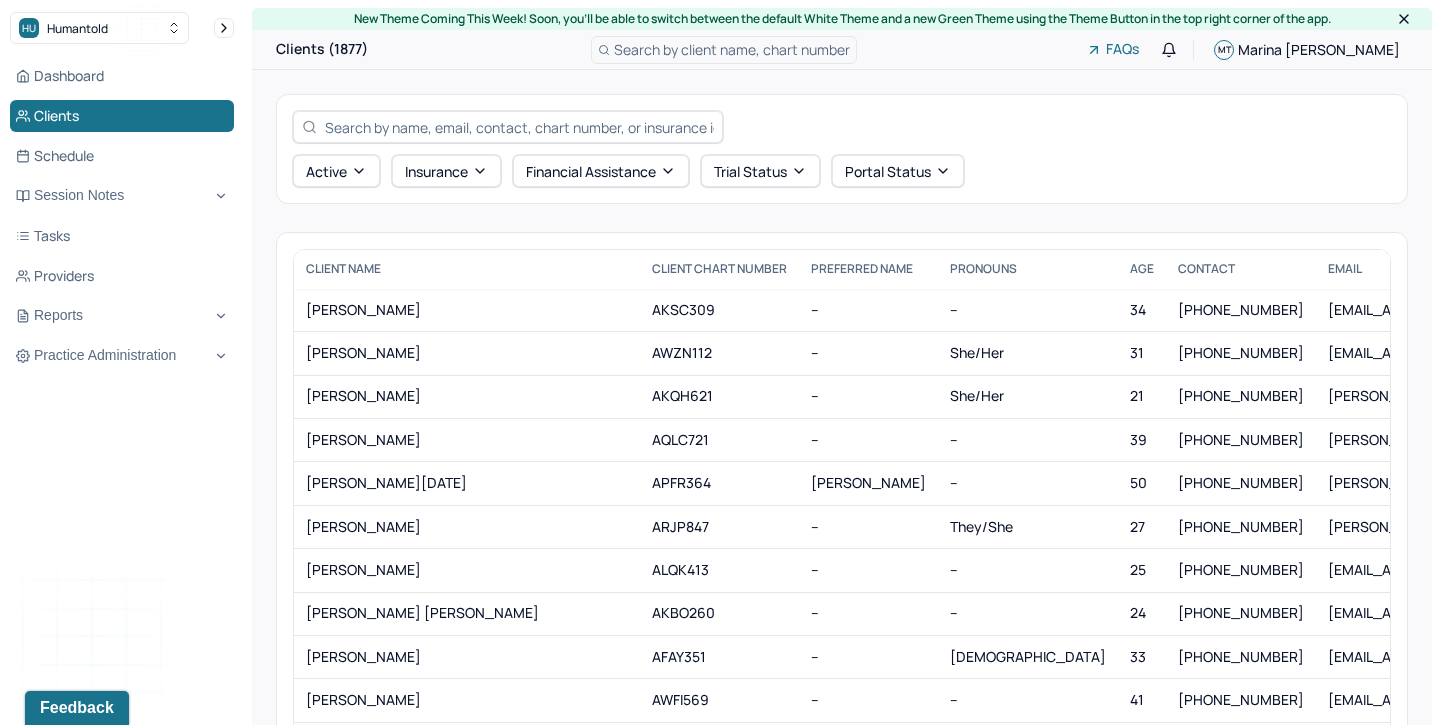 click at bounding box center [519, 127] 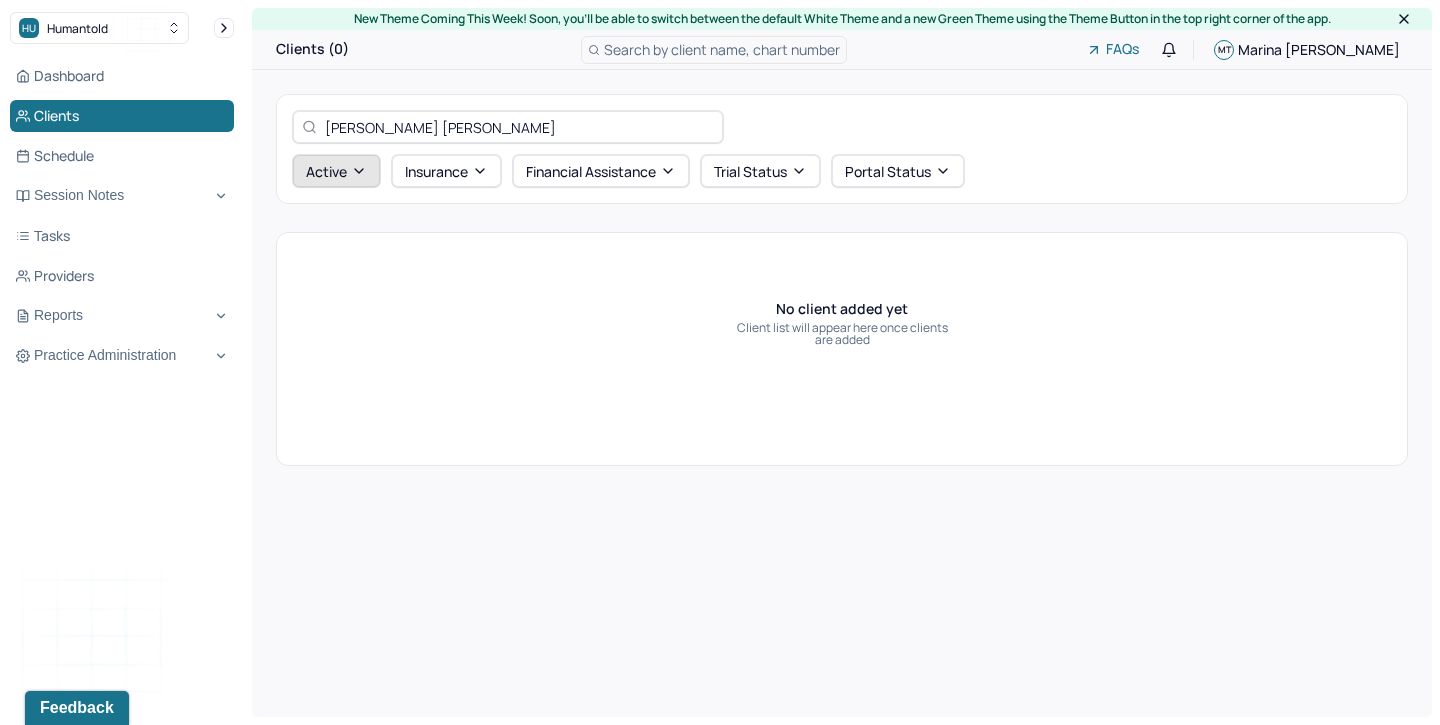 type on "[PERSON_NAME] [PERSON_NAME]" 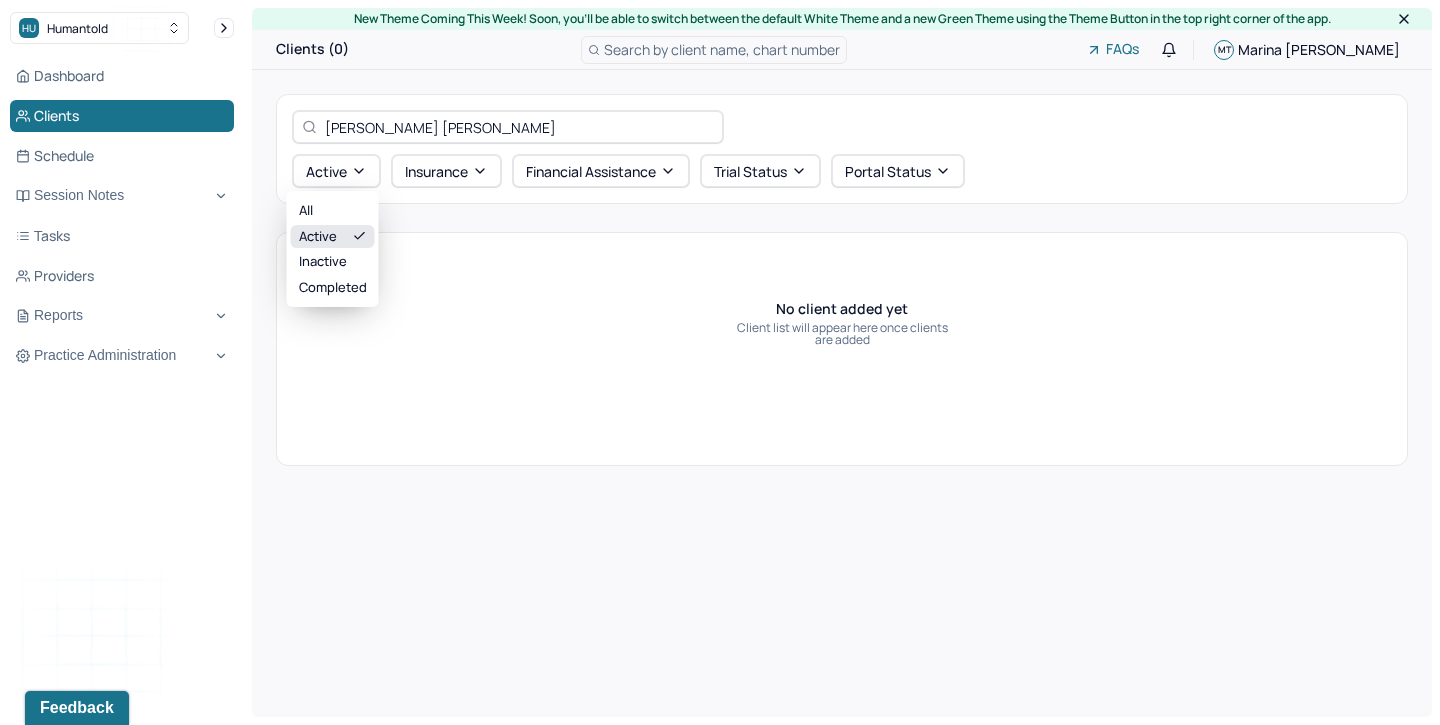 click on "All active inactive completed" at bounding box center [333, 249] 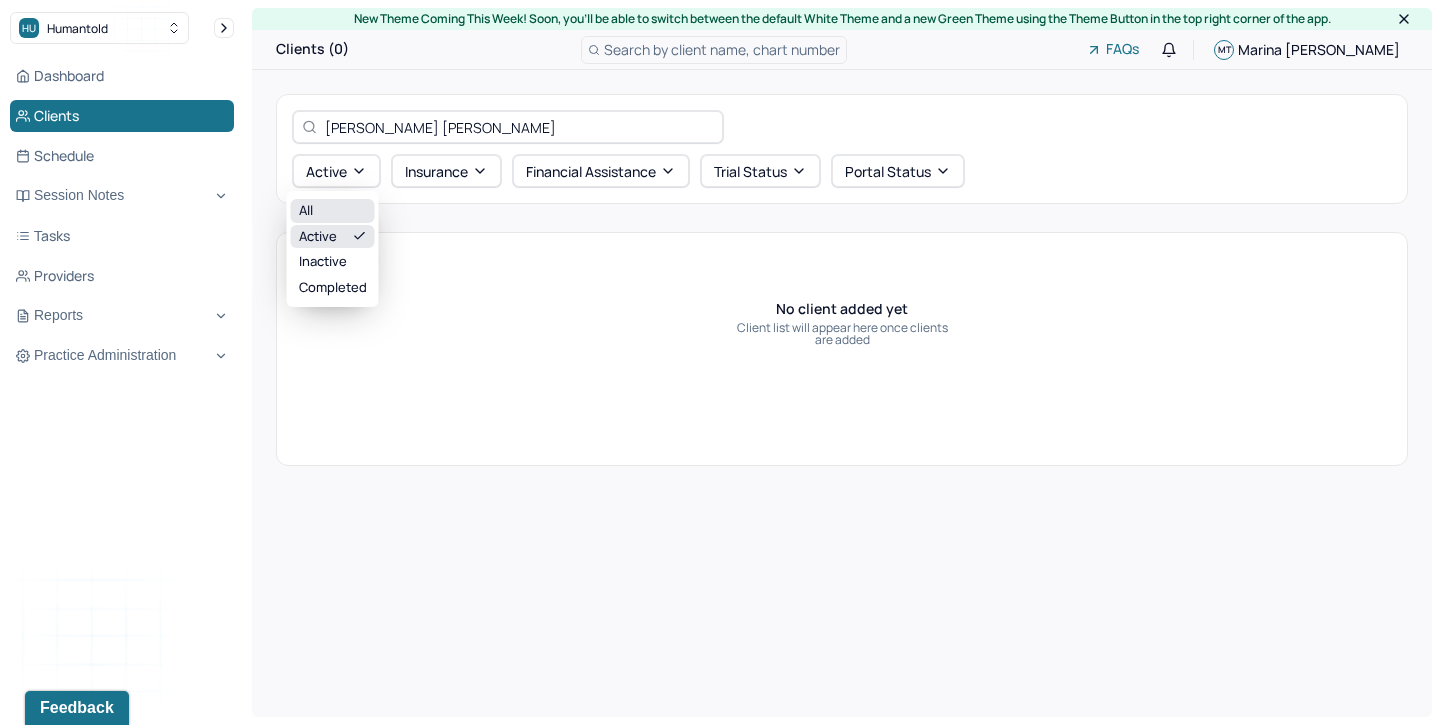 click on "All" at bounding box center [333, 211] 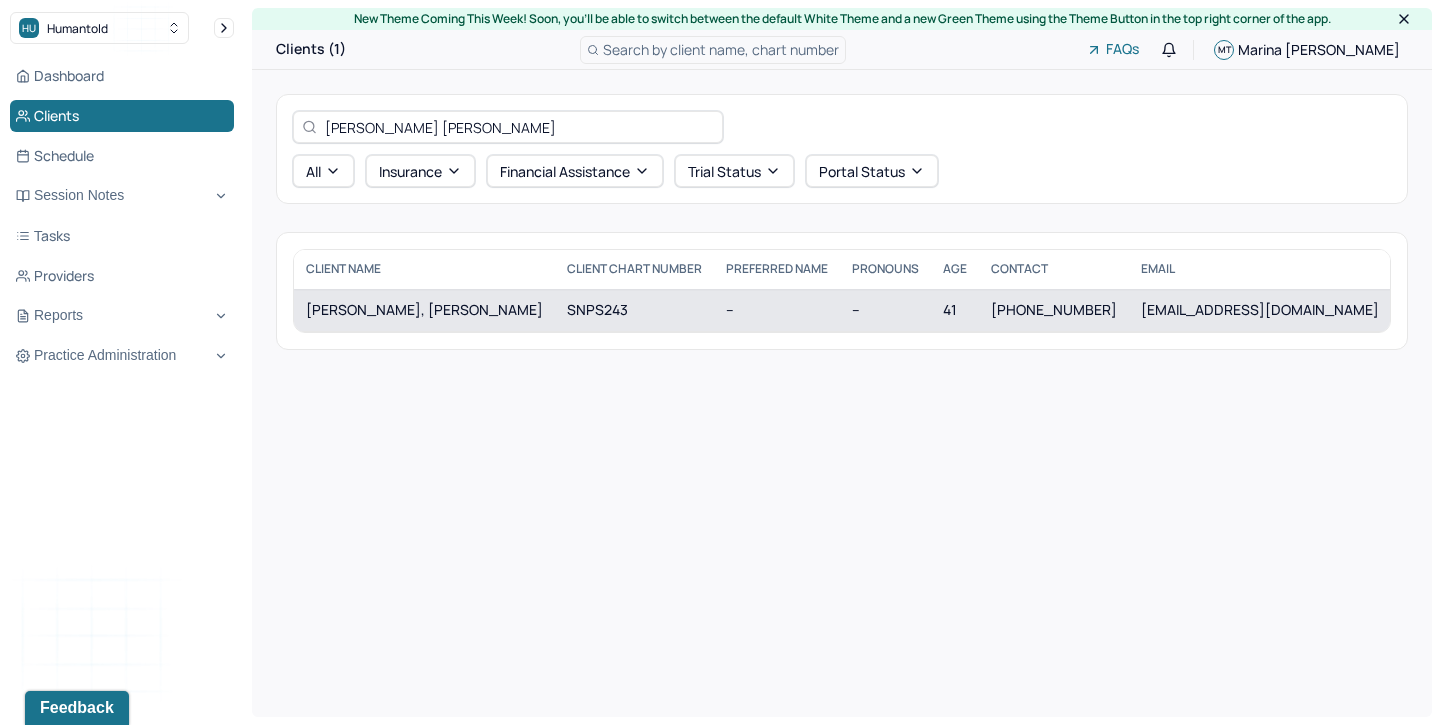 click on "[PERSON_NAME], [PERSON_NAME]" at bounding box center (424, 310) 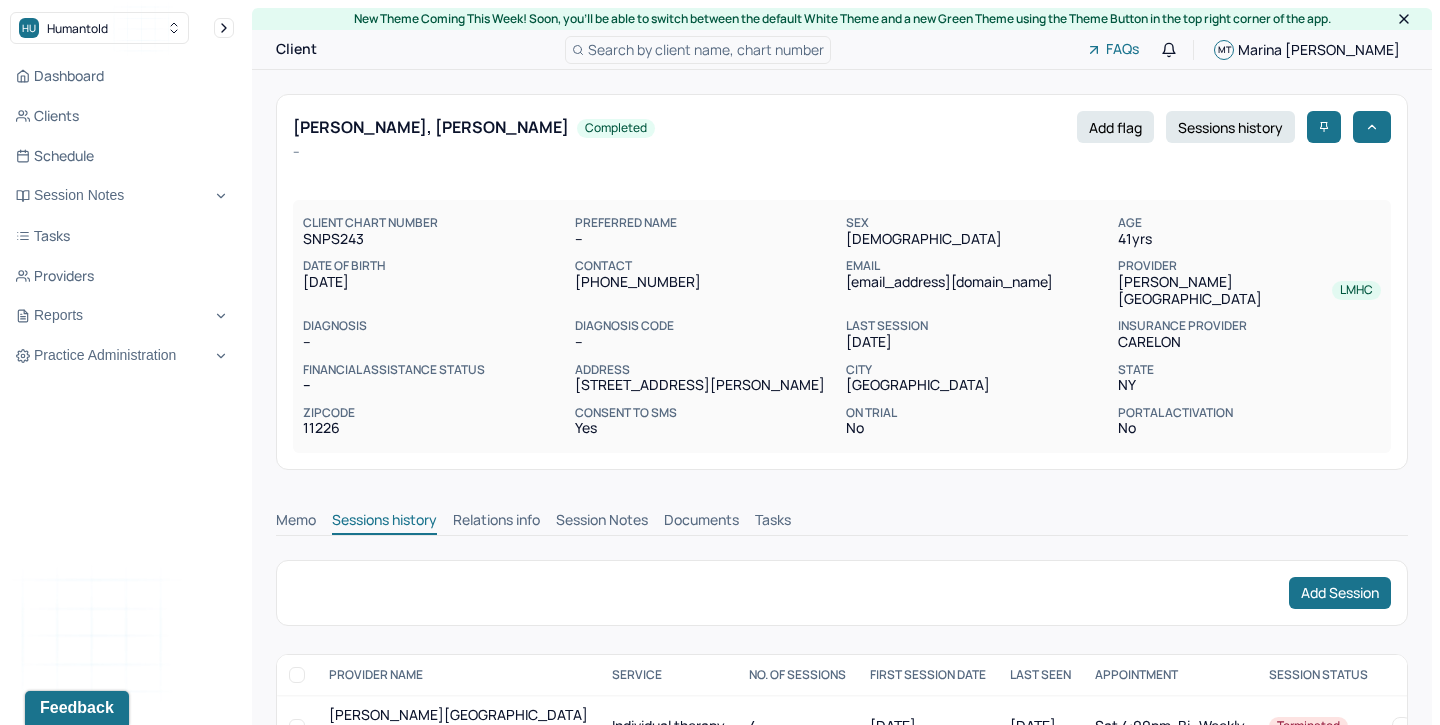 click on "Session Notes" at bounding box center [602, 522] 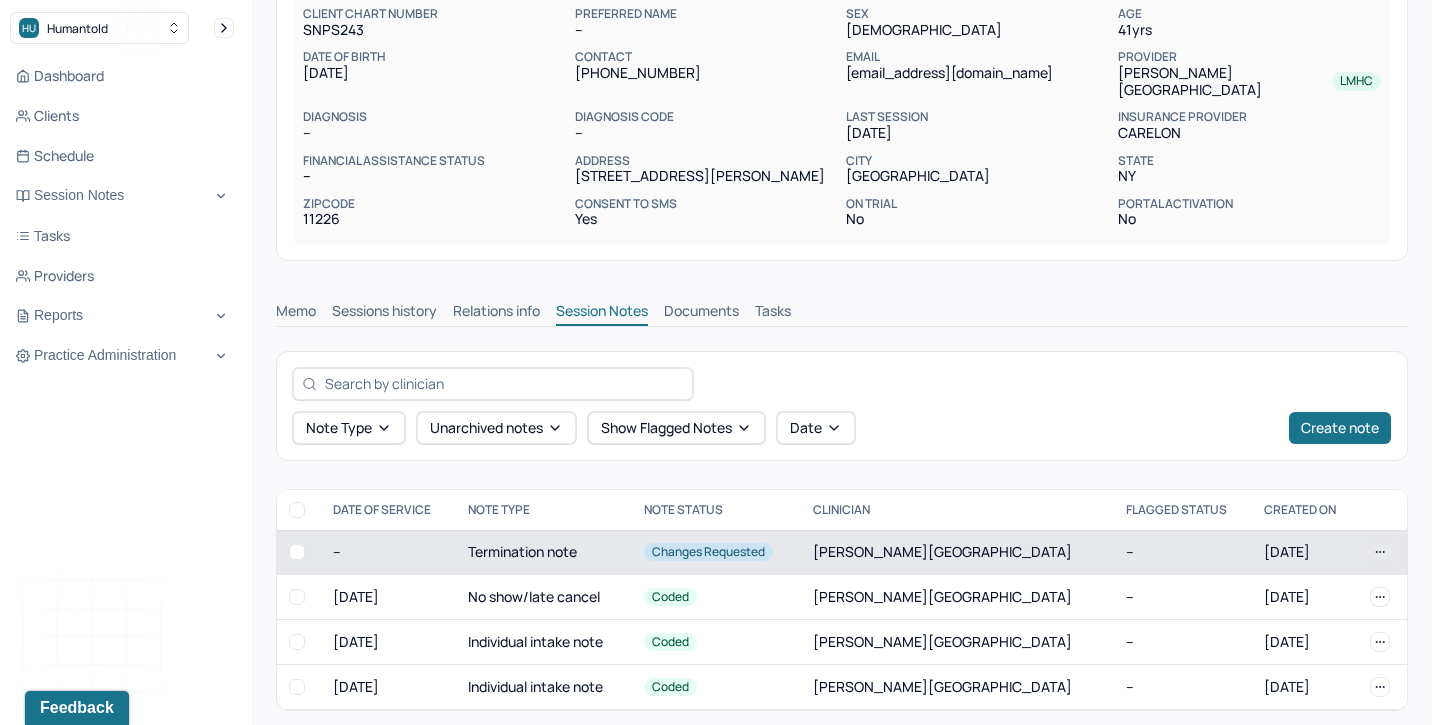 click on "Termination note" at bounding box center (544, 552) 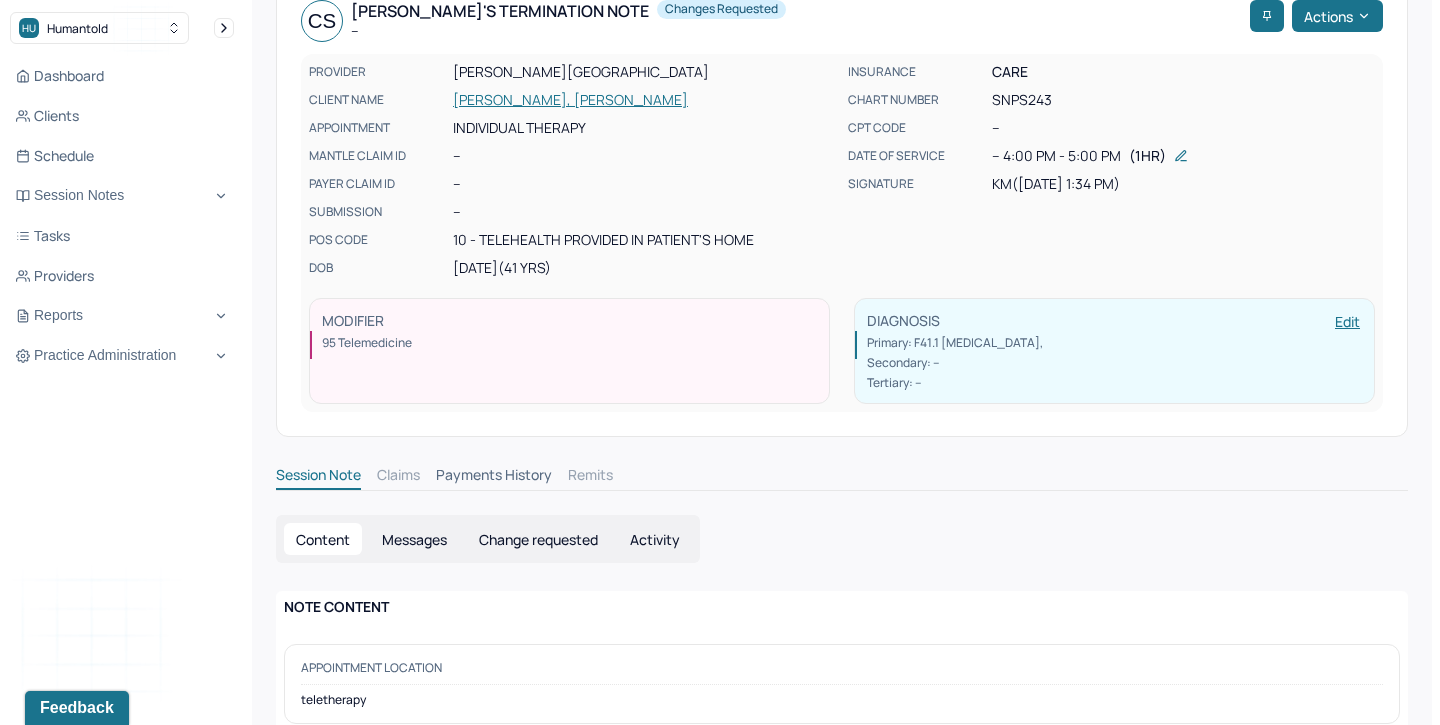 scroll, scrollTop: 110, scrollLeft: 0, axis: vertical 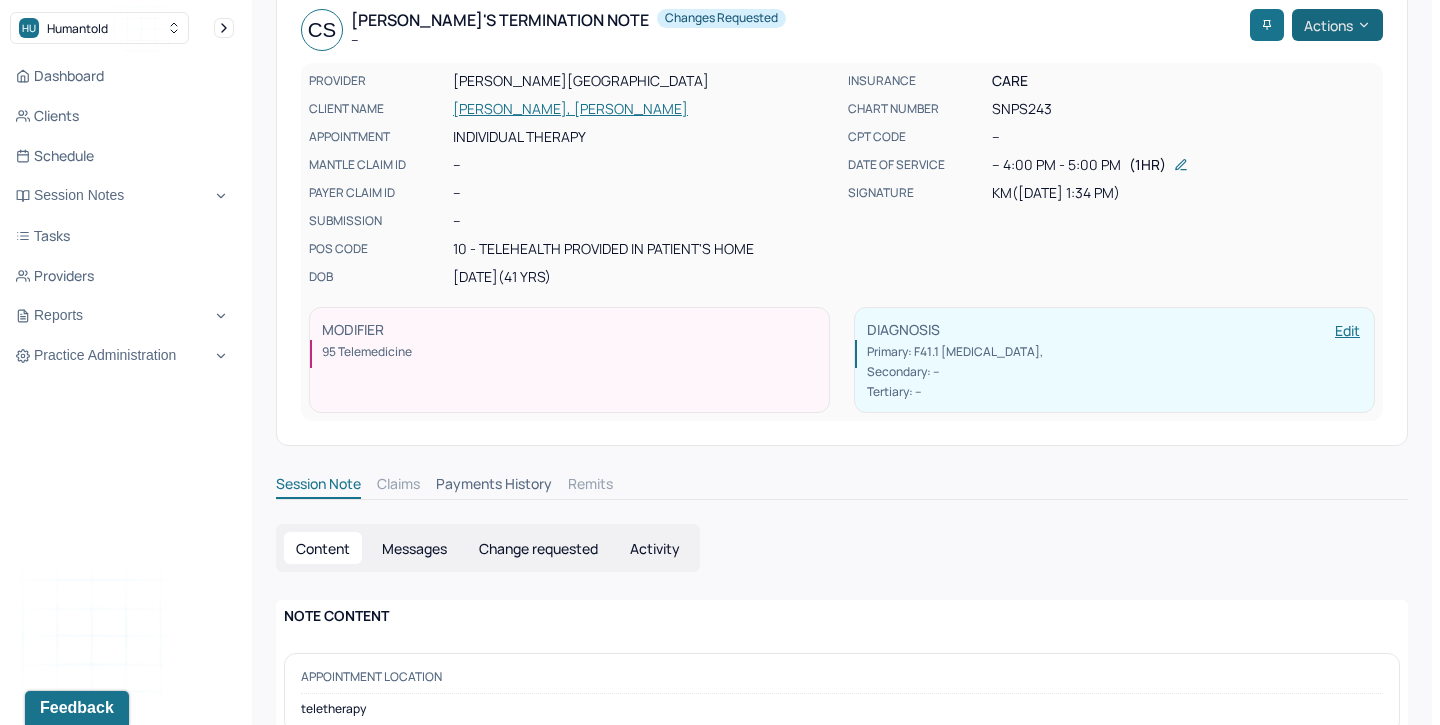 click on "Actions" at bounding box center (1337, 25) 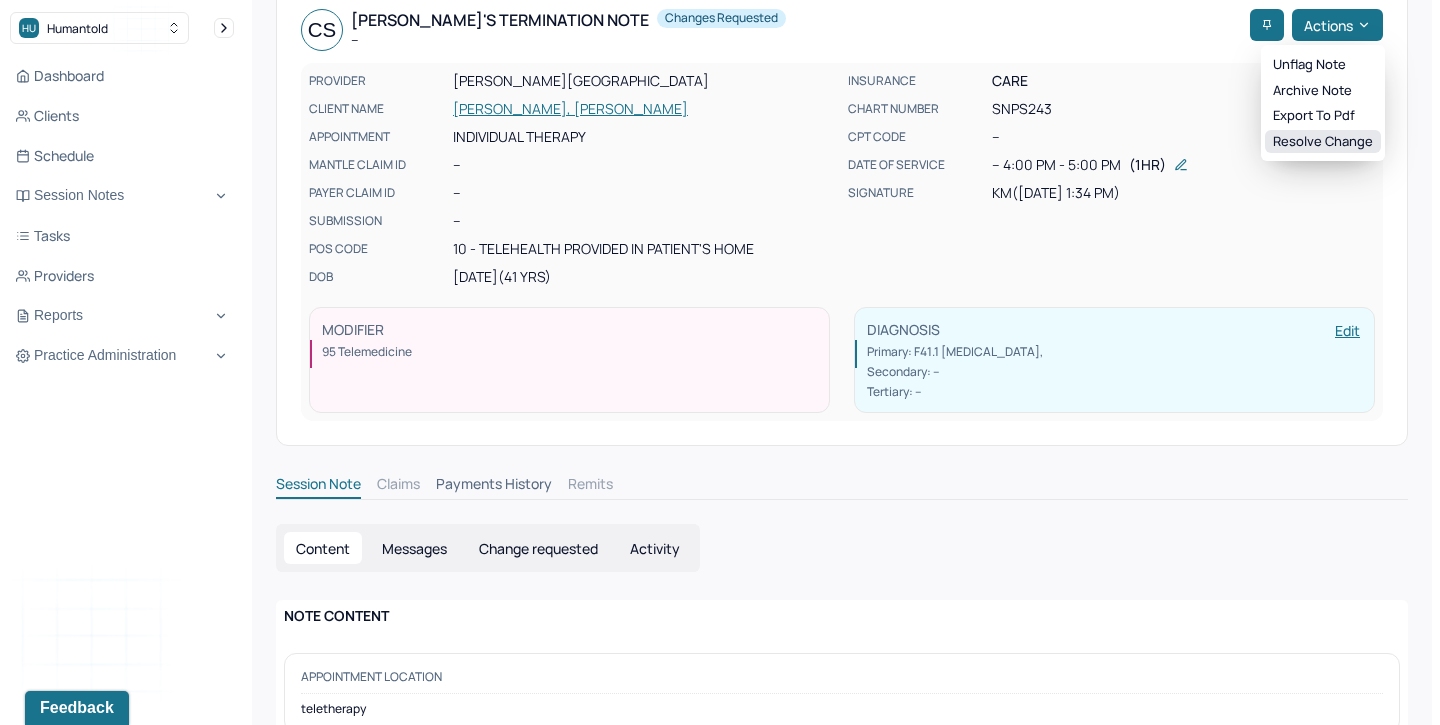 click on "Resolve change" at bounding box center (1323, 142) 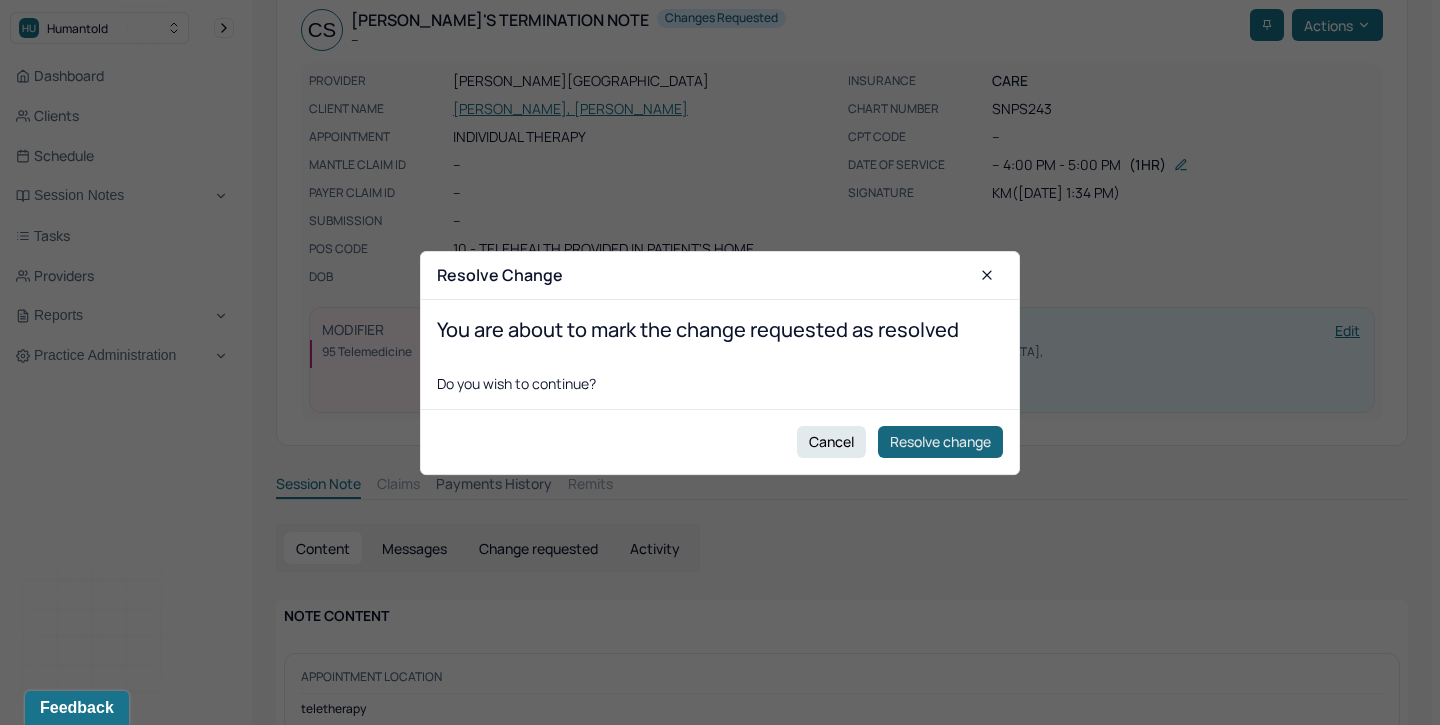 click on "Resolve change" at bounding box center (940, 441) 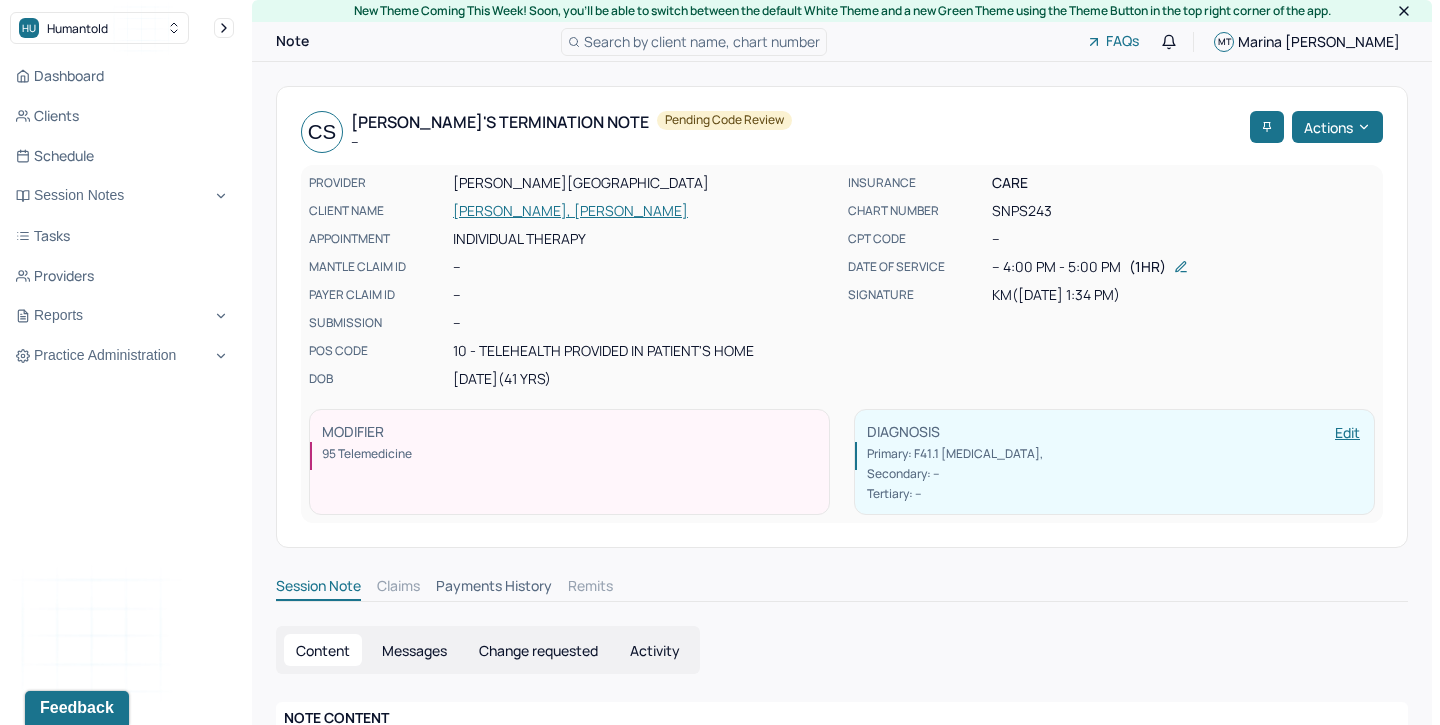 scroll, scrollTop: 6, scrollLeft: 0, axis: vertical 